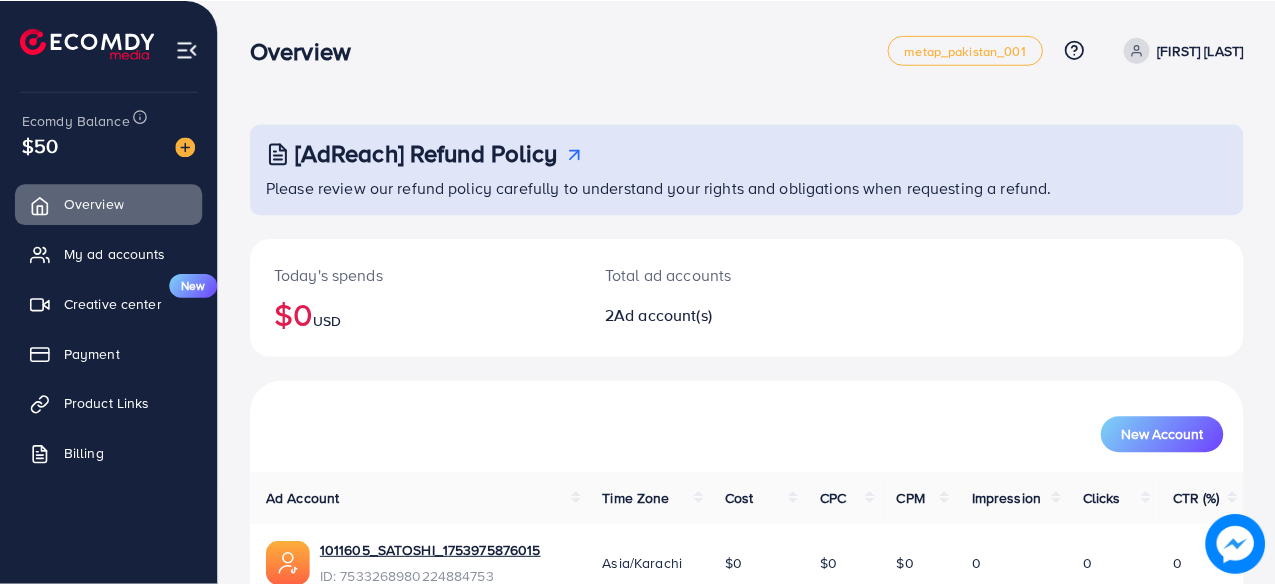 scroll, scrollTop: 0, scrollLeft: 0, axis: both 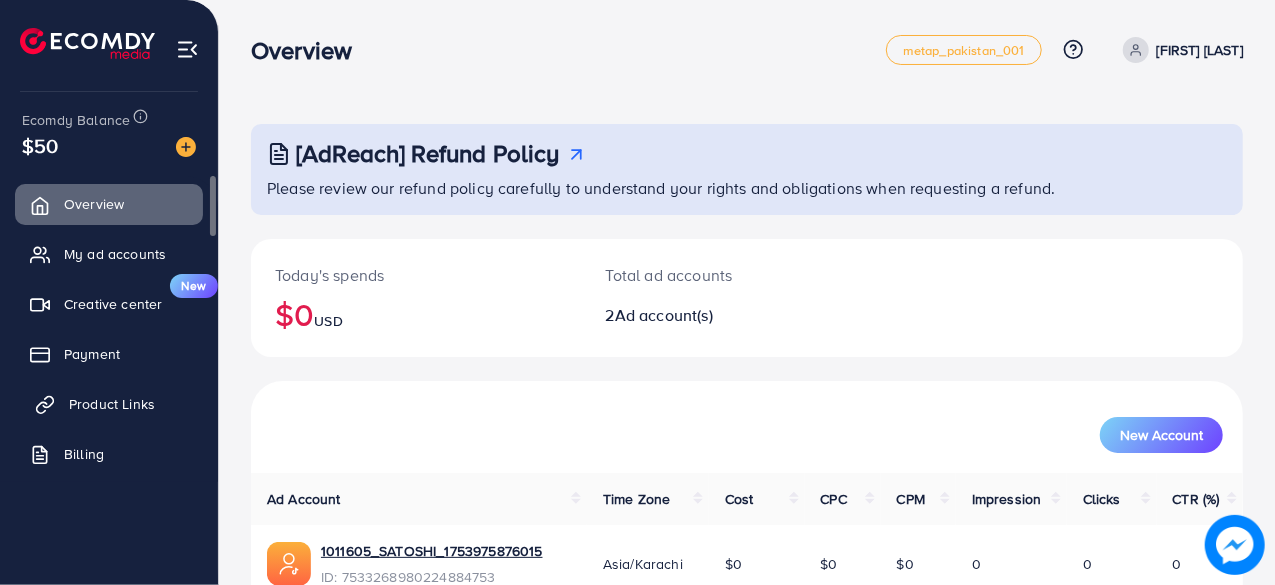 click on "Product Links" at bounding box center (112, 404) 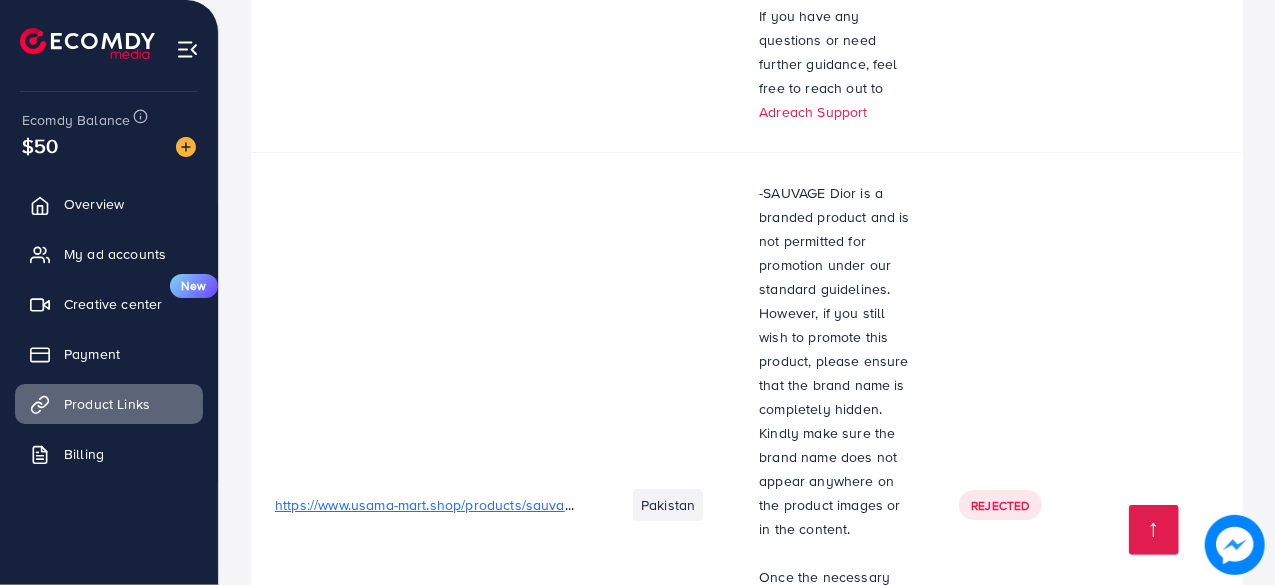 scroll, scrollTop: 0, scrollLeft: 0, axis: both 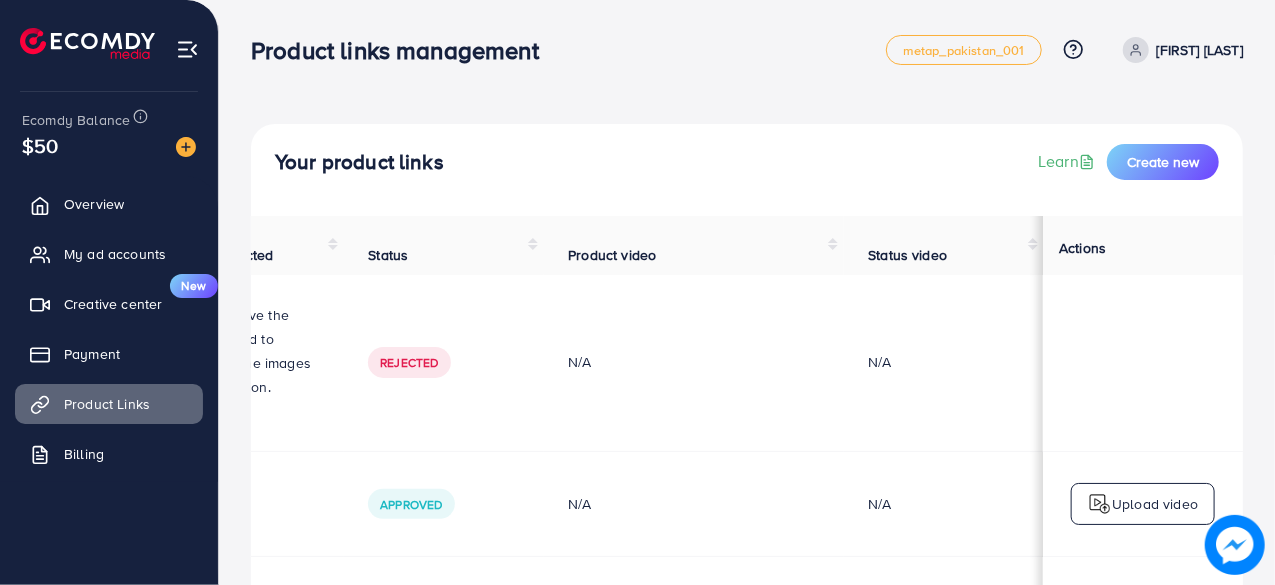 drag, startPoint x: 987, startPoint y: 421, endPoint x: 1140, endPoint y: 454, distance: 156.51837 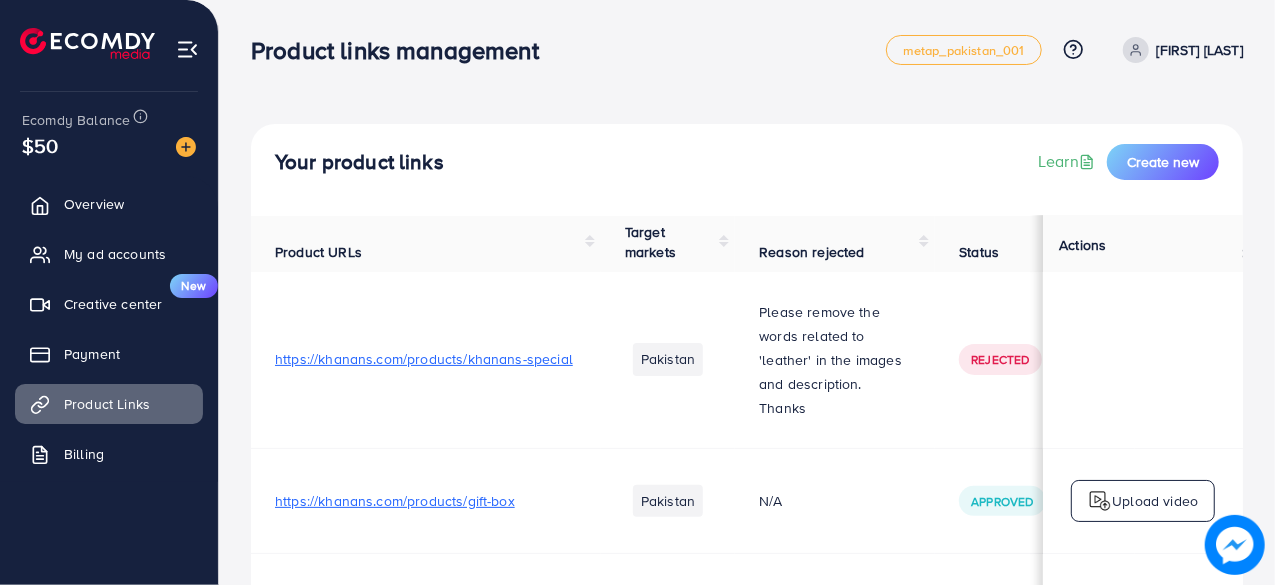 scroll, scrollTop: 3, scrollLeft: 325, axis: both 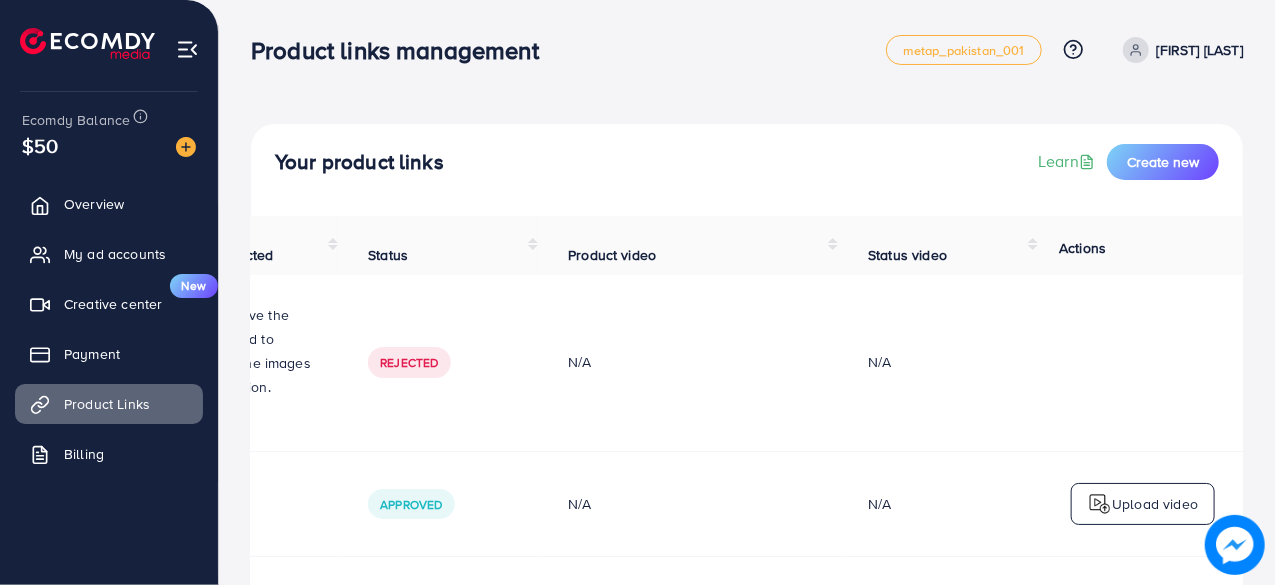 drag, startPoint x: 542, startPoint y: 425, endPoint x: 959, endPoint y: 423, distance: 417.0048 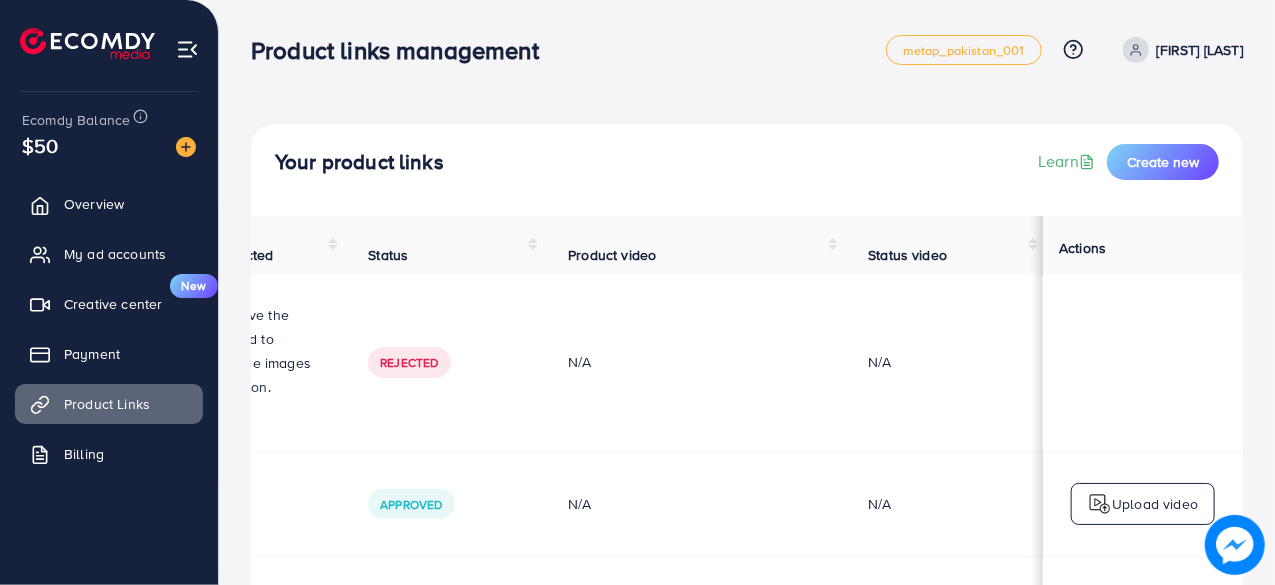 drag, startPoint x: 890, startPoint y: 401, endPoint x: 850, endPoint y: 295, distance: 113.296074 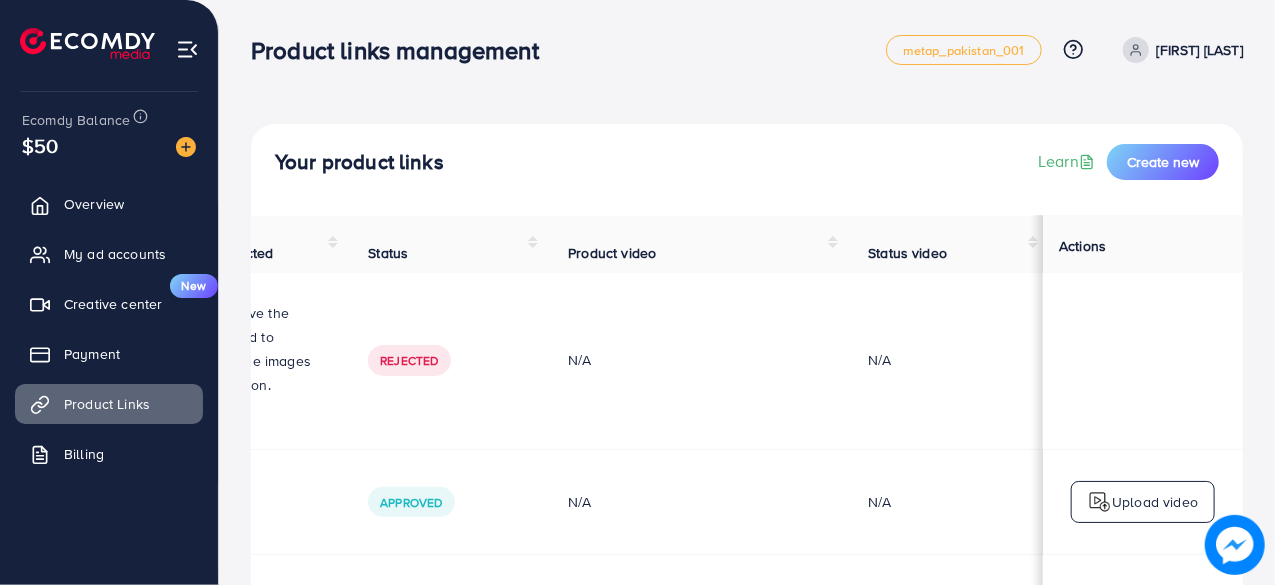 scroll, scrollTop: 3, scrollLeft: 591, axis: both 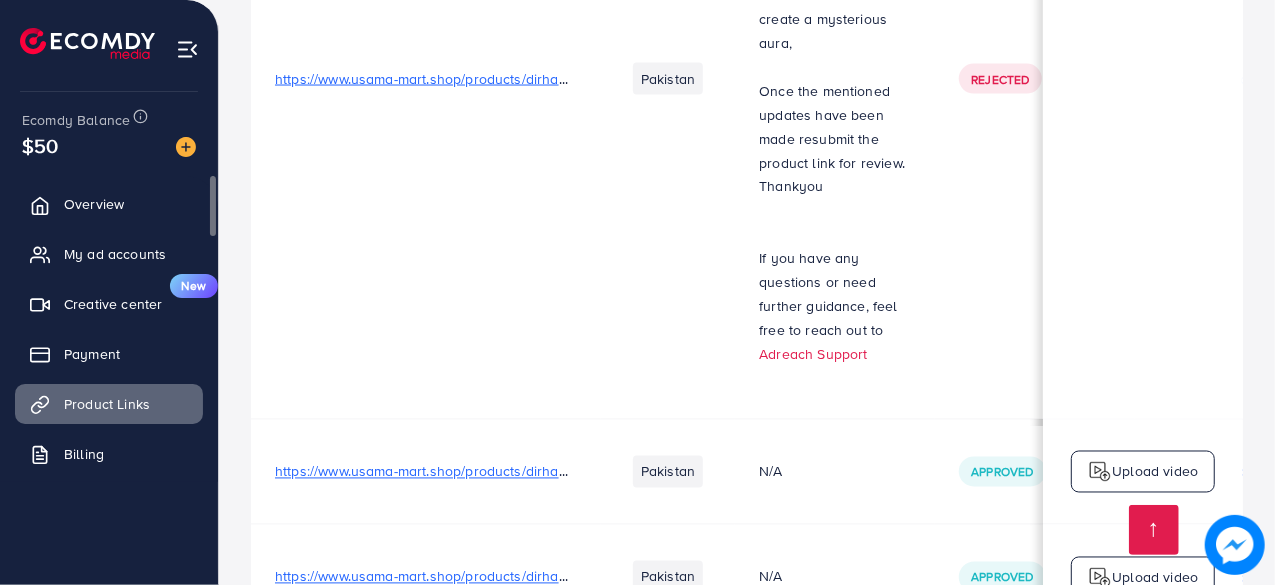 drag, startPoint x: 614, startPoint y: 270, endPoint x: 2, endPoint y: 270, distance: 612 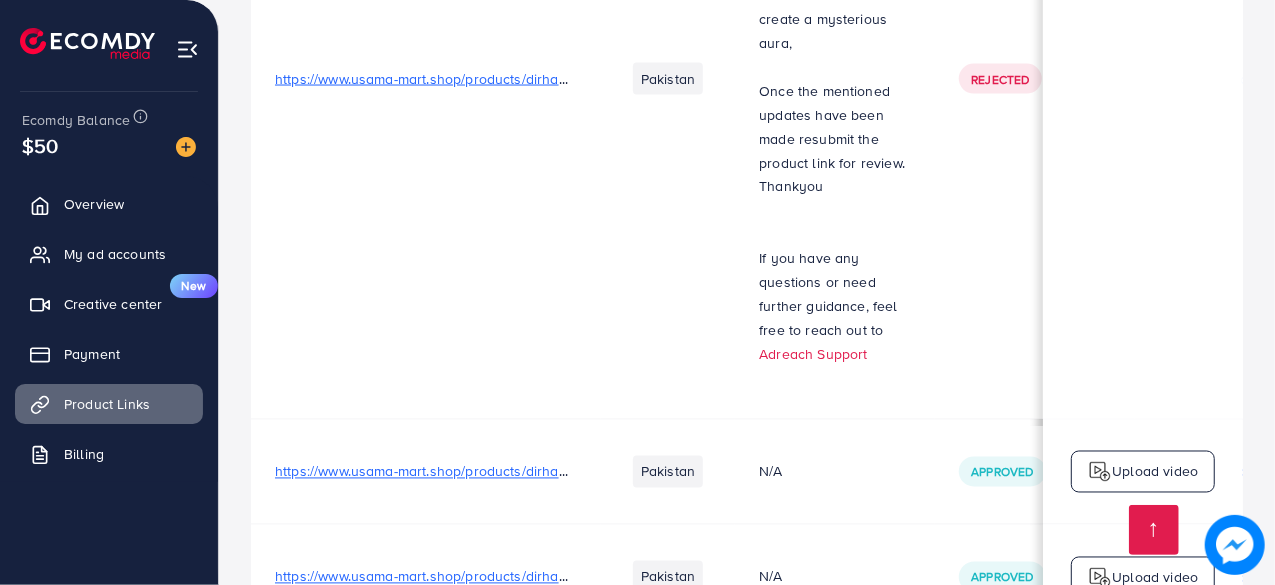 scroll, scrollTop: 3, scrollLeft: 0, axis: vertical 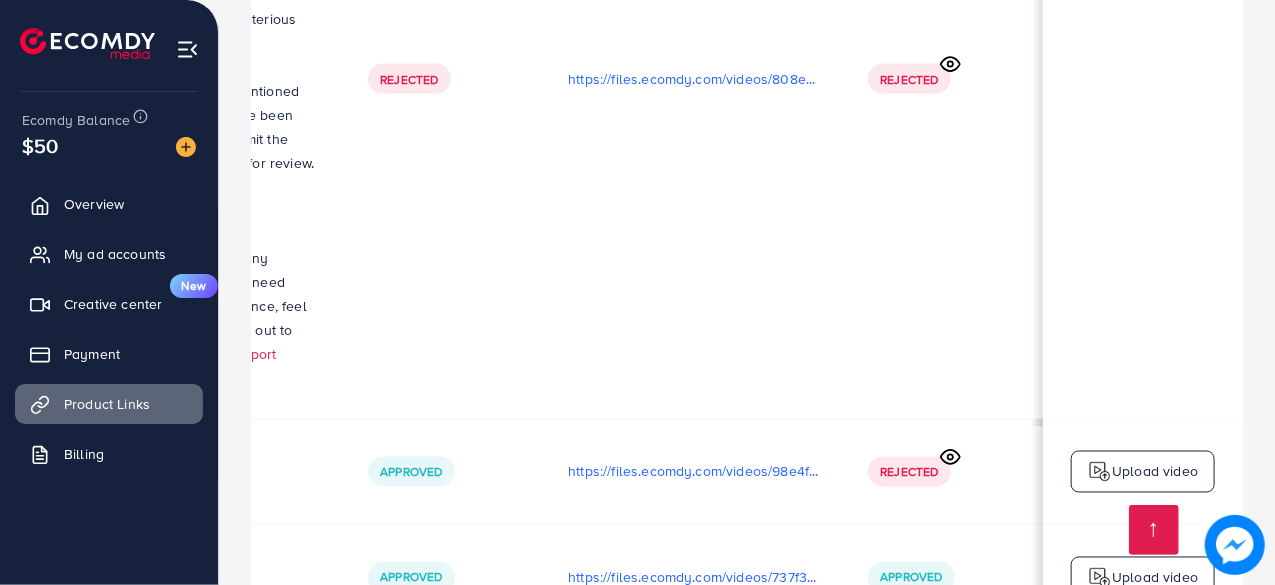 drag, startPoint x: 760, startPoint y: 205, endPoint x: 1279, endPoint y: 250, distance: 520.9472 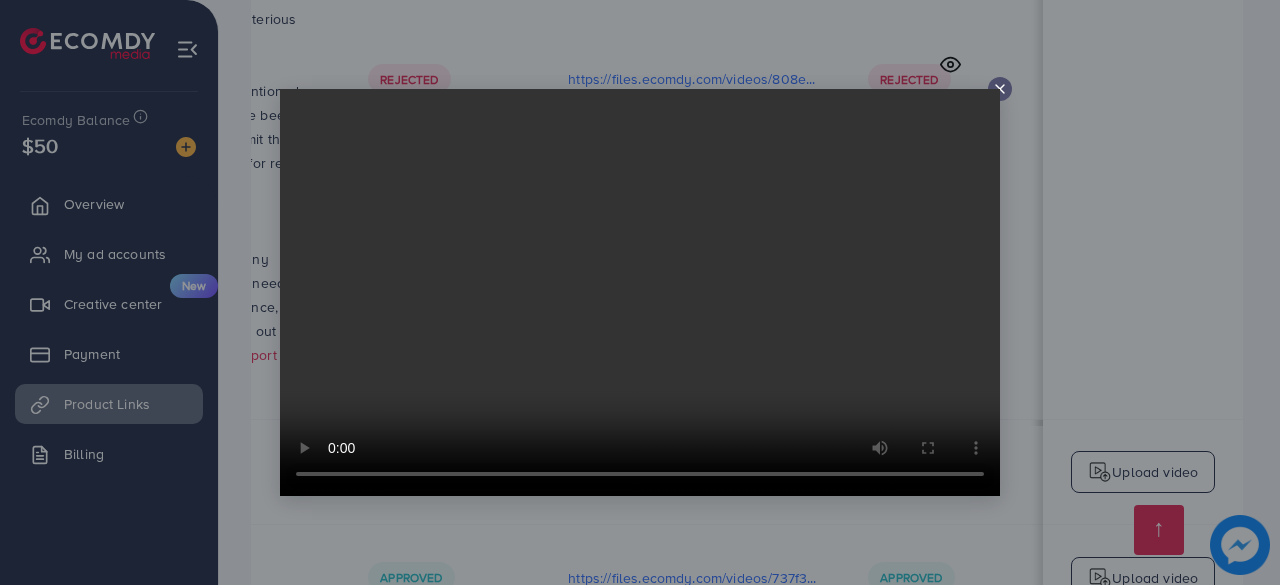 click at bounding box center (640, 292) 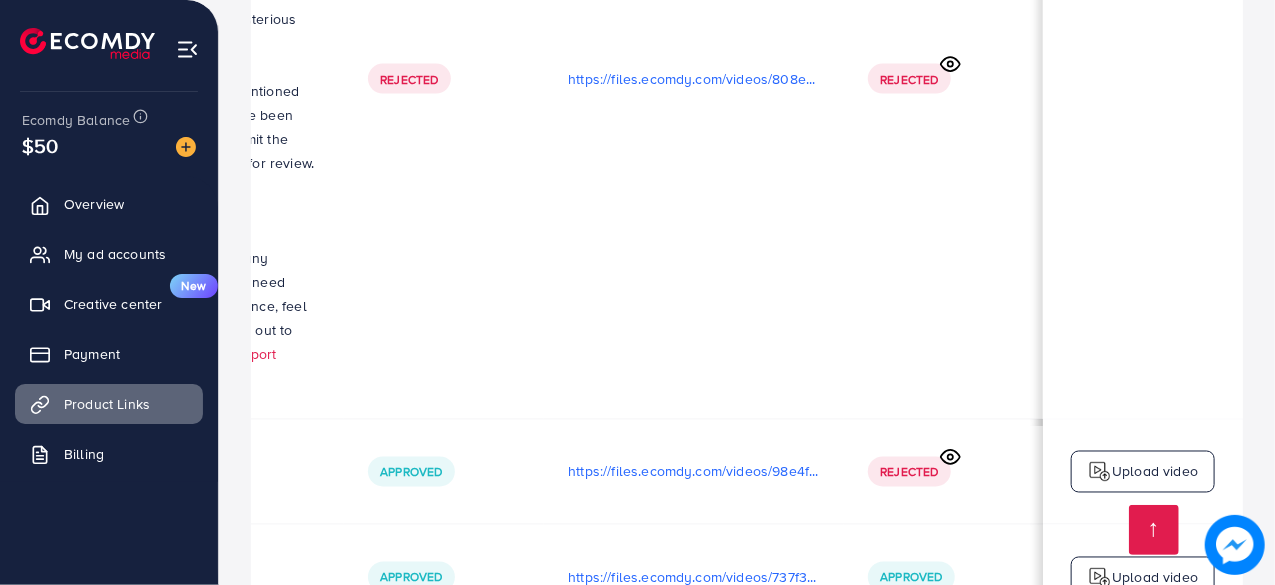 click at bounding box center (87, 43) 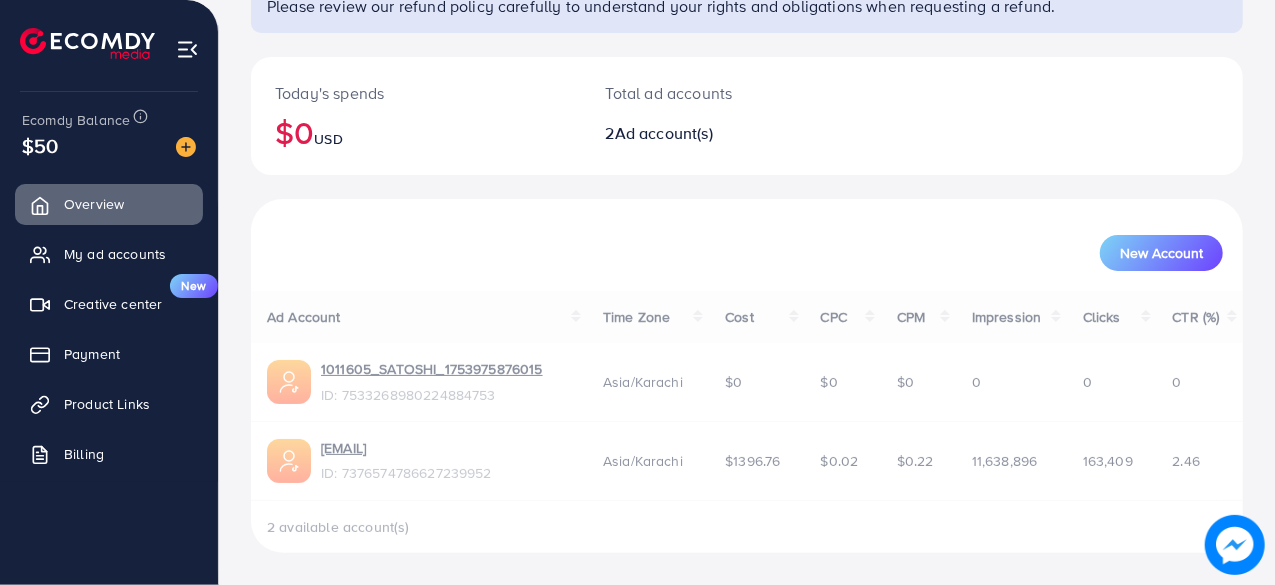scroll, scrollTop: 0, scrollLeft: 0, axis: both 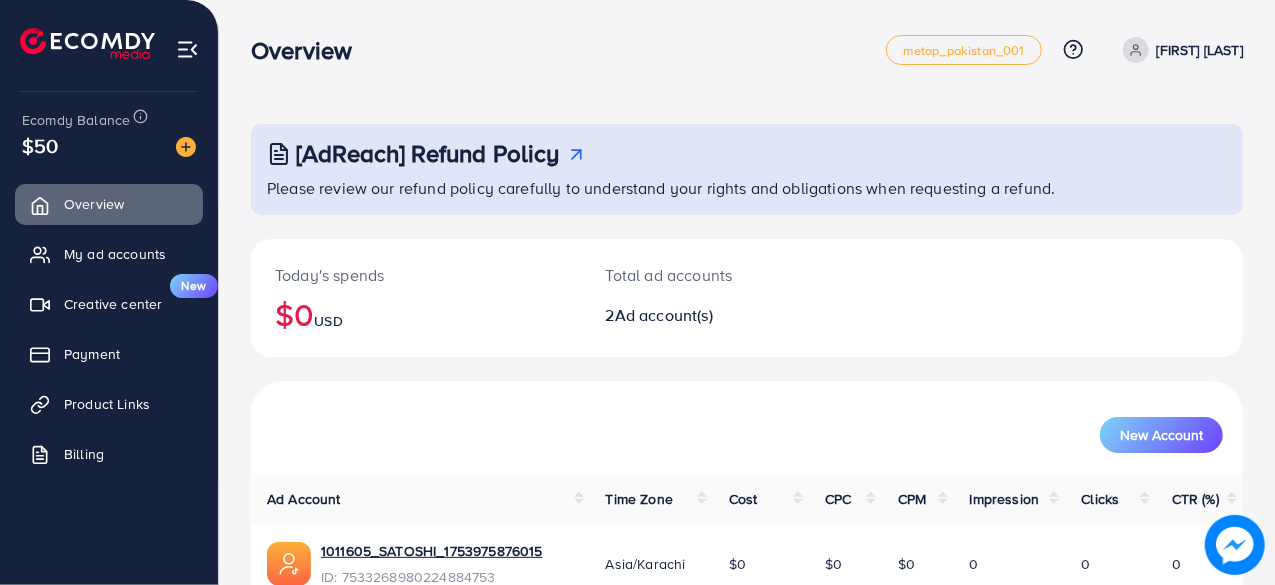 click on "[NAME] [NAME]" at bounding box center (1200, 50) 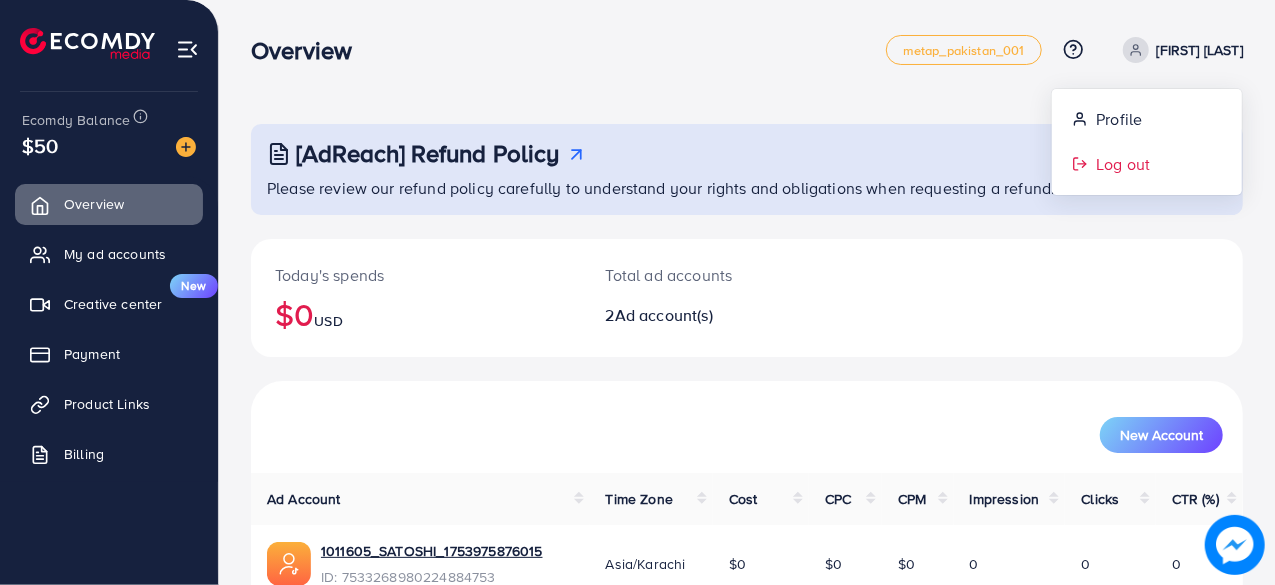 click on "Log out" at bounding box center (1123, 164) 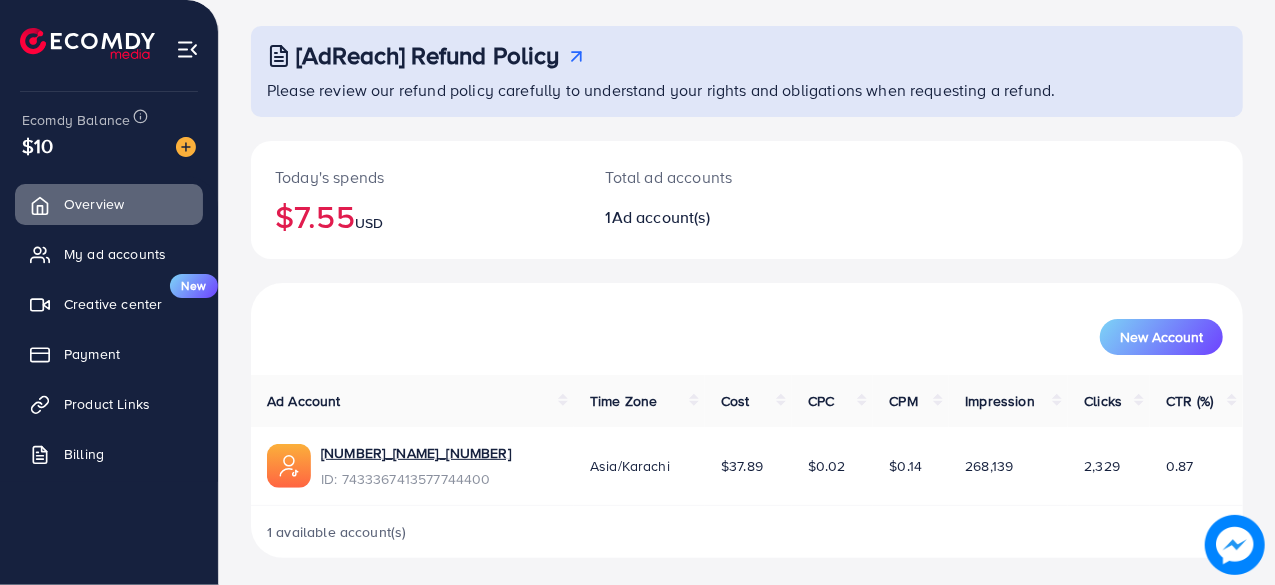 scroll, scrollTop: 102, scrollLeft: 0, axis: vertical 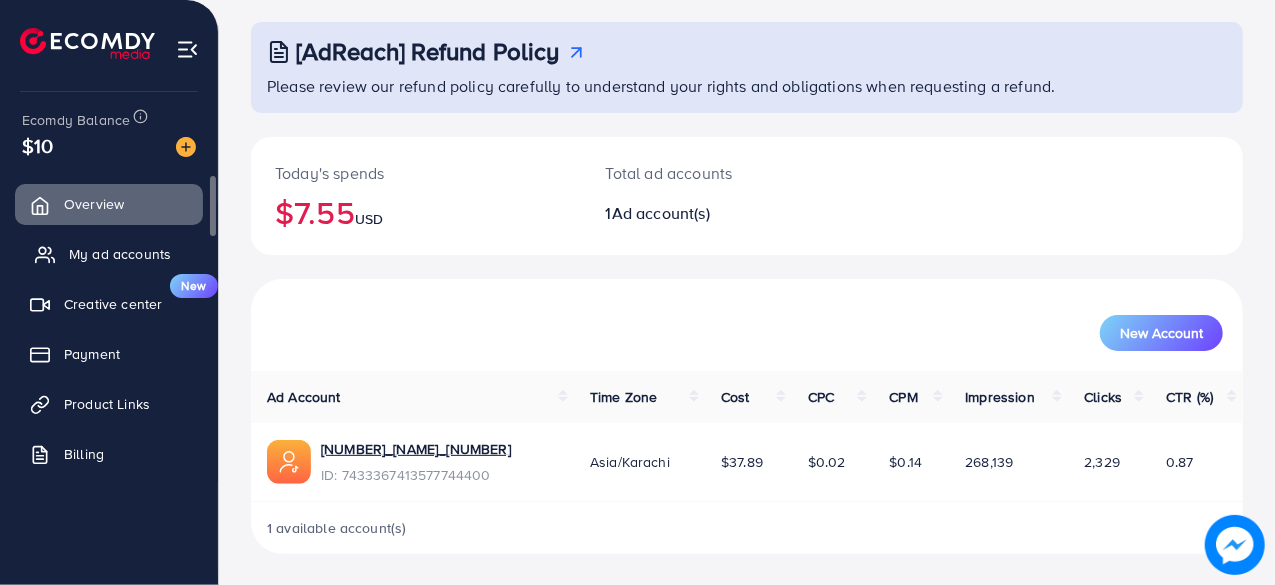 click on "My ad accounts" at bounding box center (120, 254) 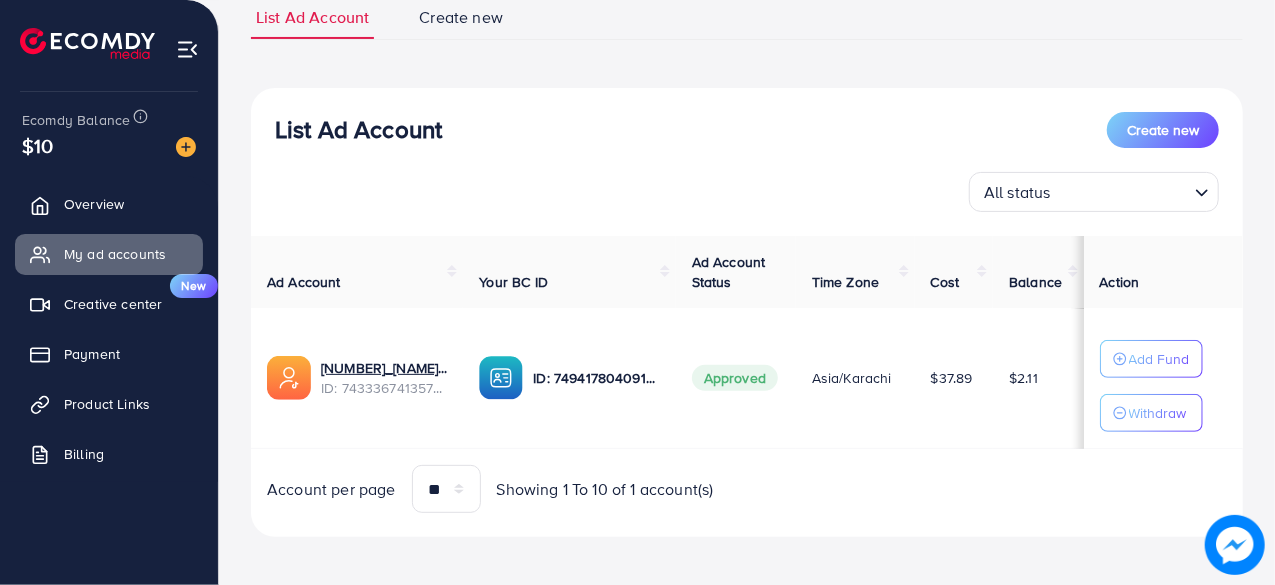 scroll, scrollTop: 158, scrollLeft: 0, axis: vertical 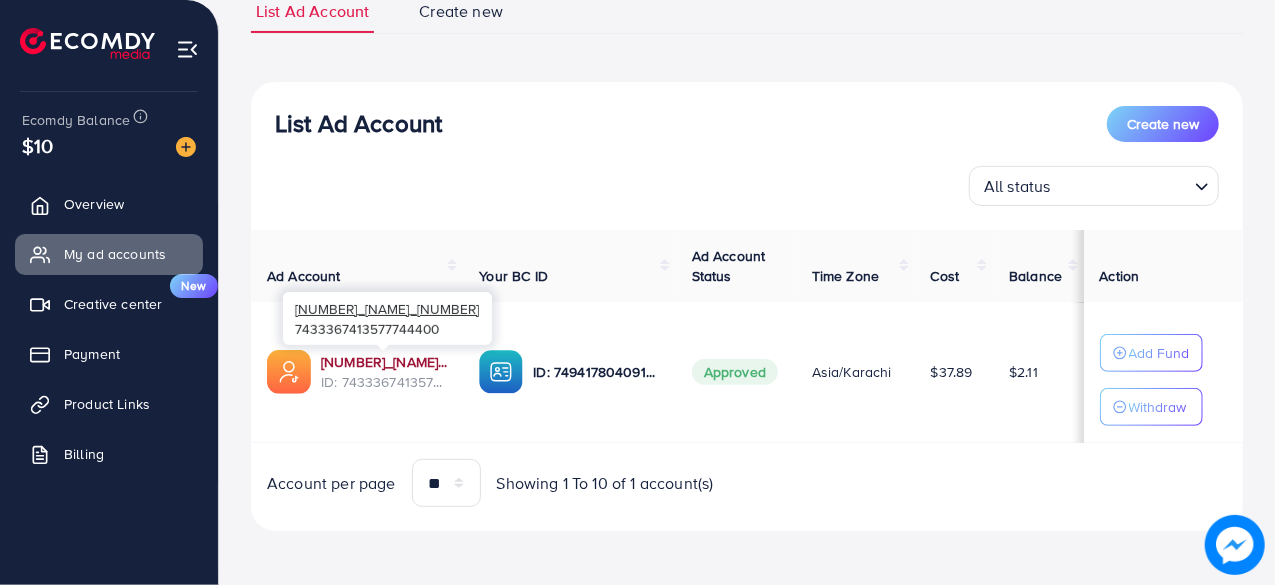 click on "[NUMBER]_[NAME]_[NUMBER]" at bounding box center [384, 362] 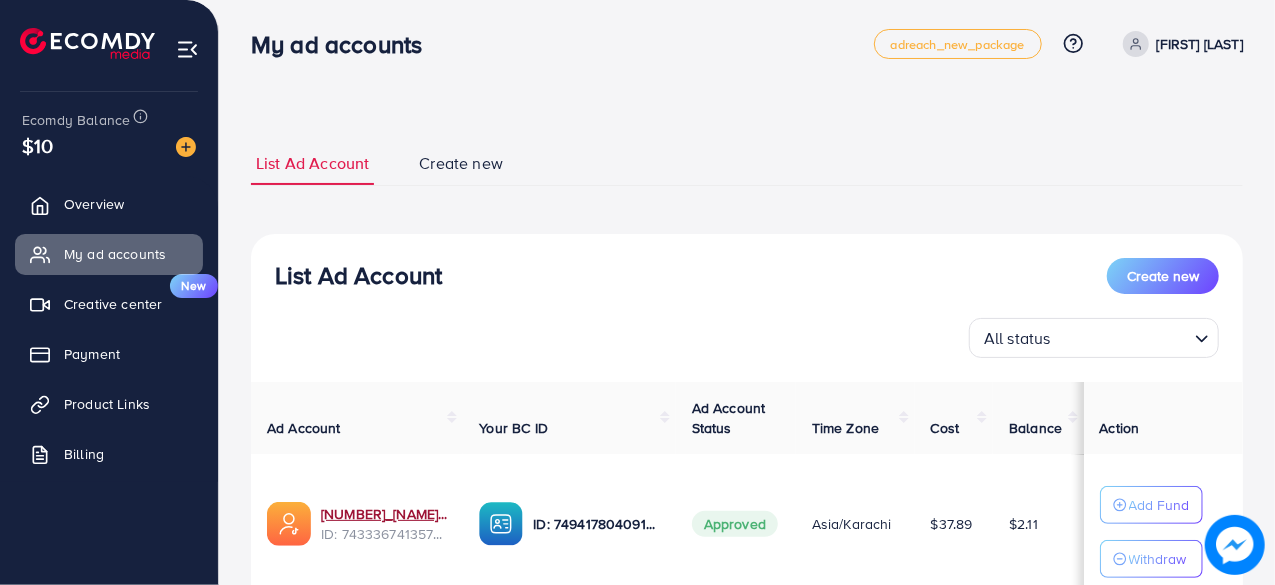 scroll, scrollTop: 0, scrollLeft: 0, axis: both 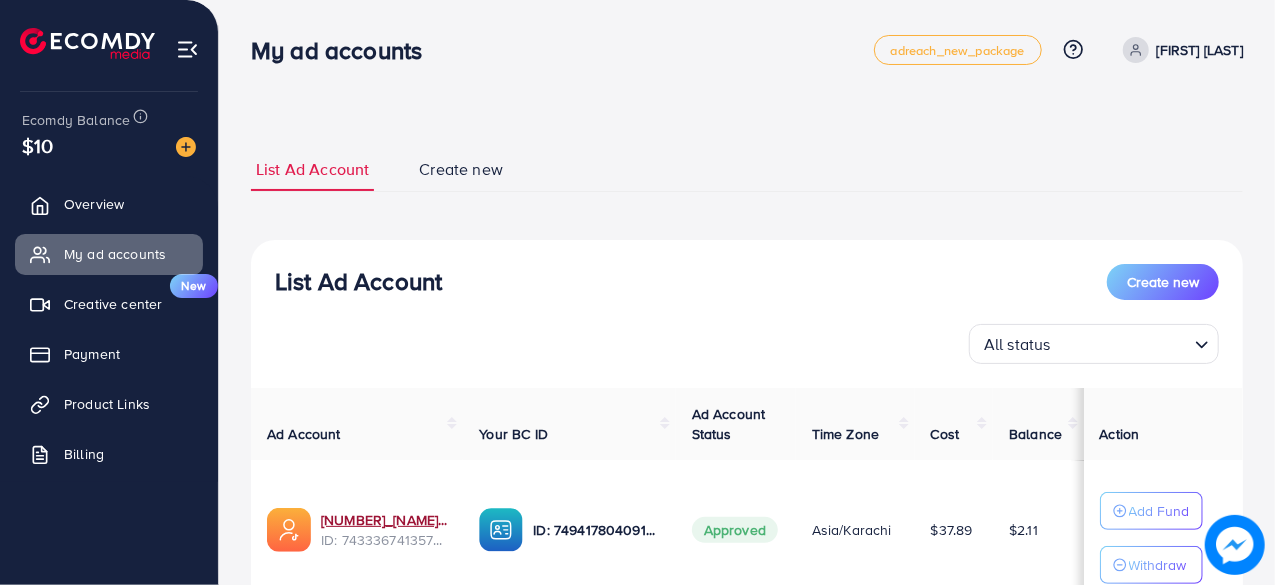 click on "[FIRST] [LAST]" at bounding box center (1200, 50) 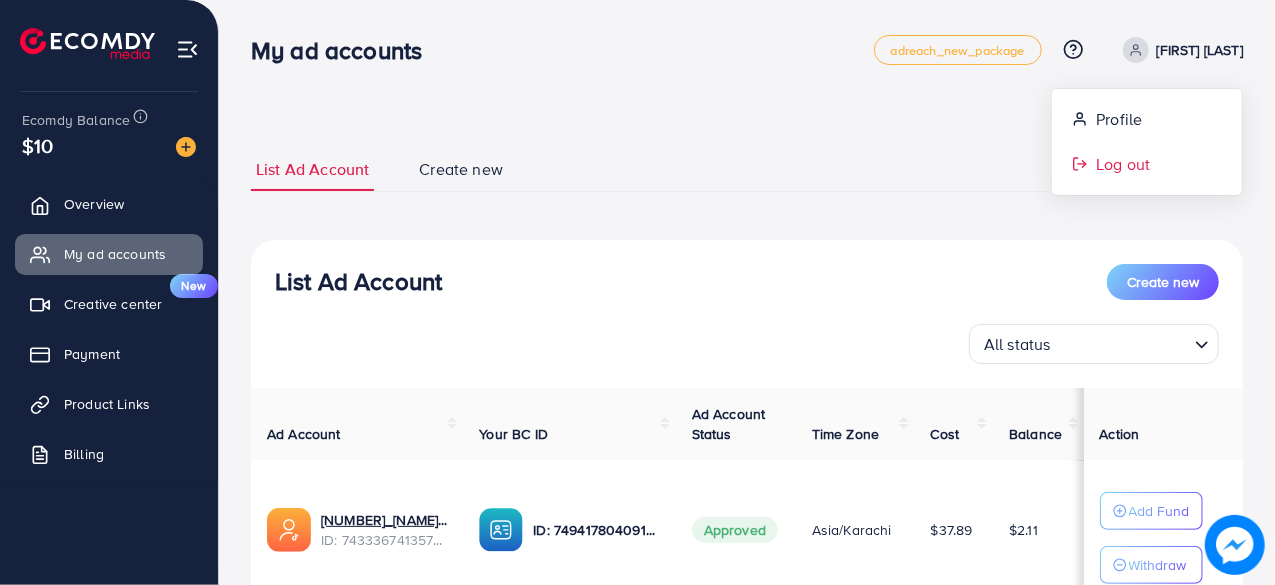 click on "Log out" at bounding box center (1147, 164) 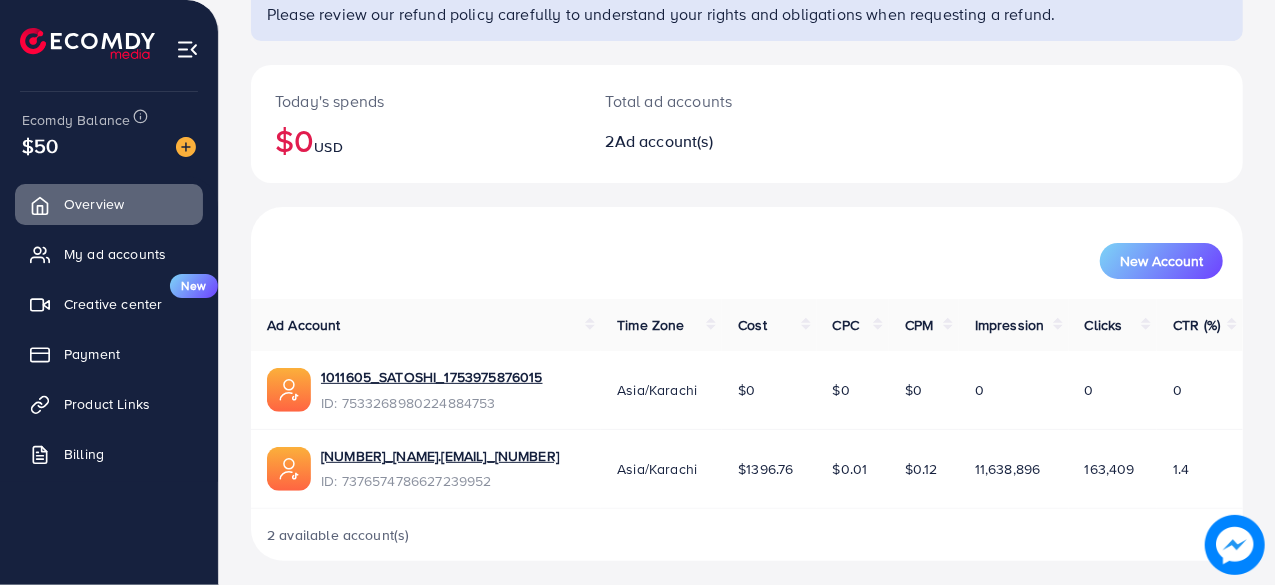 scroll, scrollTop: 180, scrollLeft: 0, axis: vertical 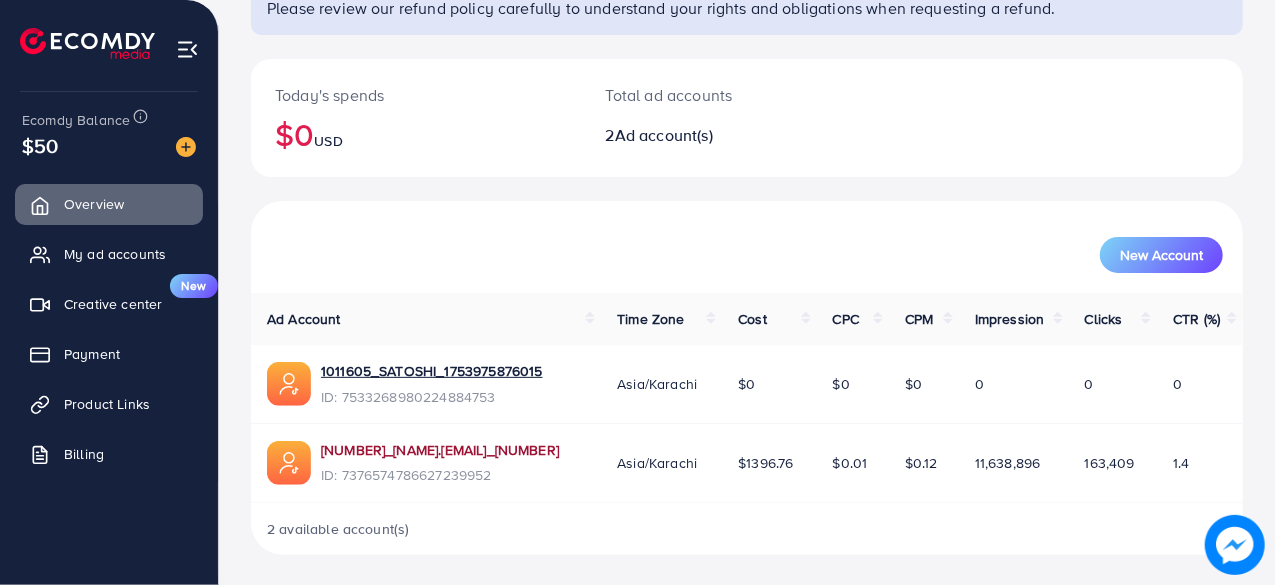 click on "[NUMBER]_[NAME].[EMAIL]_[NUMBER]" at bounding box center (440, 450) 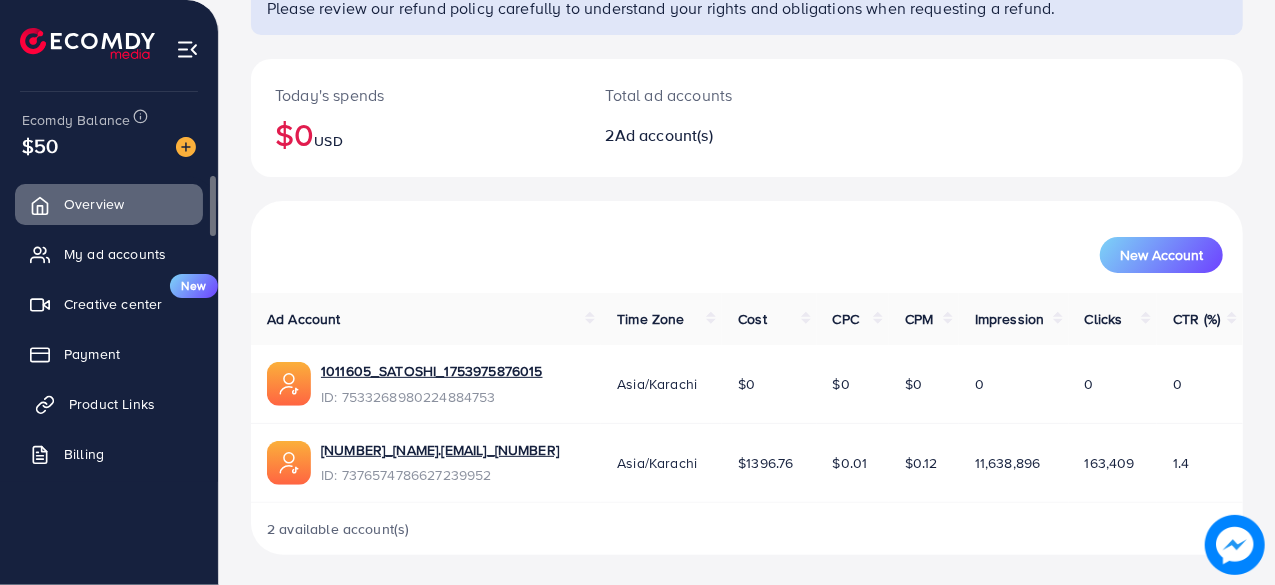 click on "Product Links" at bounding box center [112, 404] 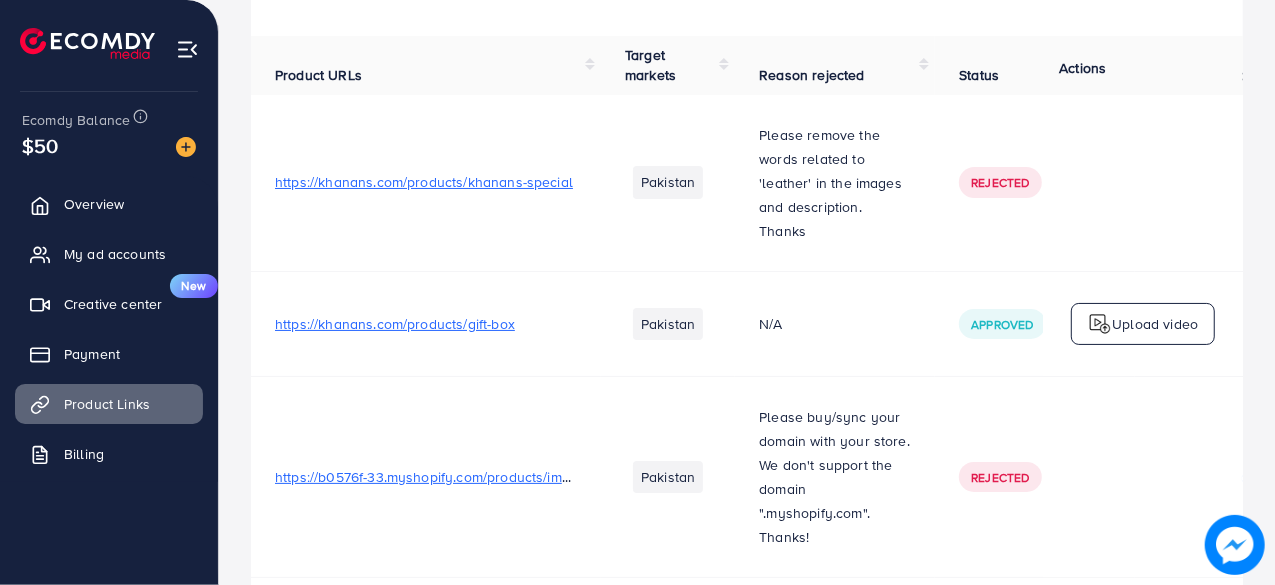 scroll, scrollTop: 0, scrollLeft: 0, axis: both 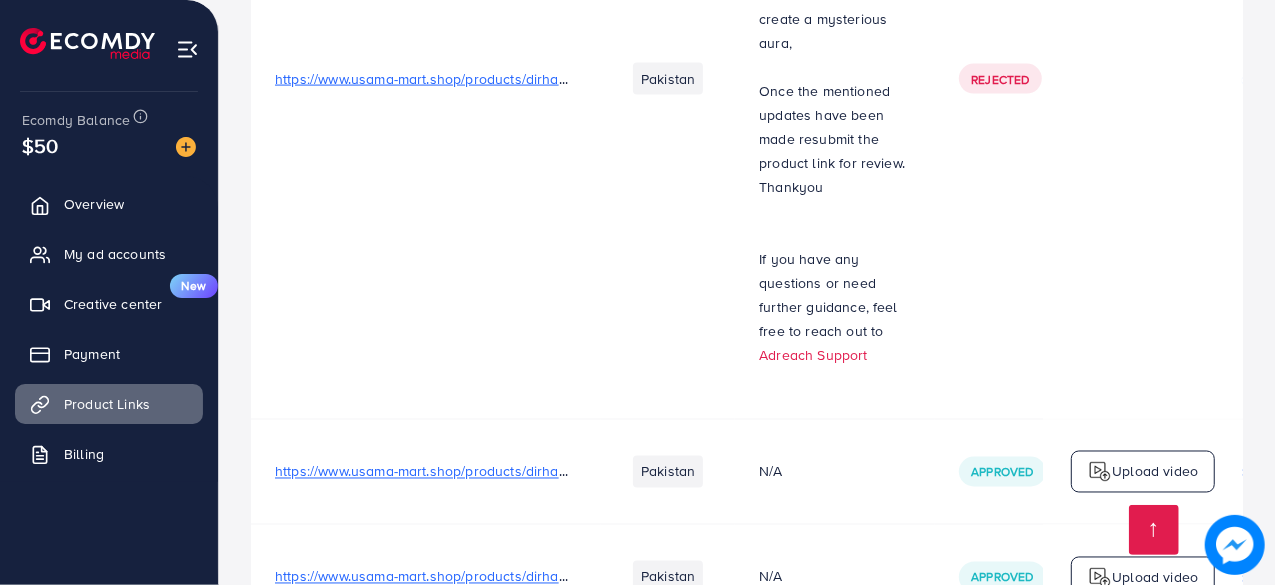 drag, startPoint x: 766, startPoint y: 377, endPoint x: 772, endPoint y: 441, distance: 64.28063 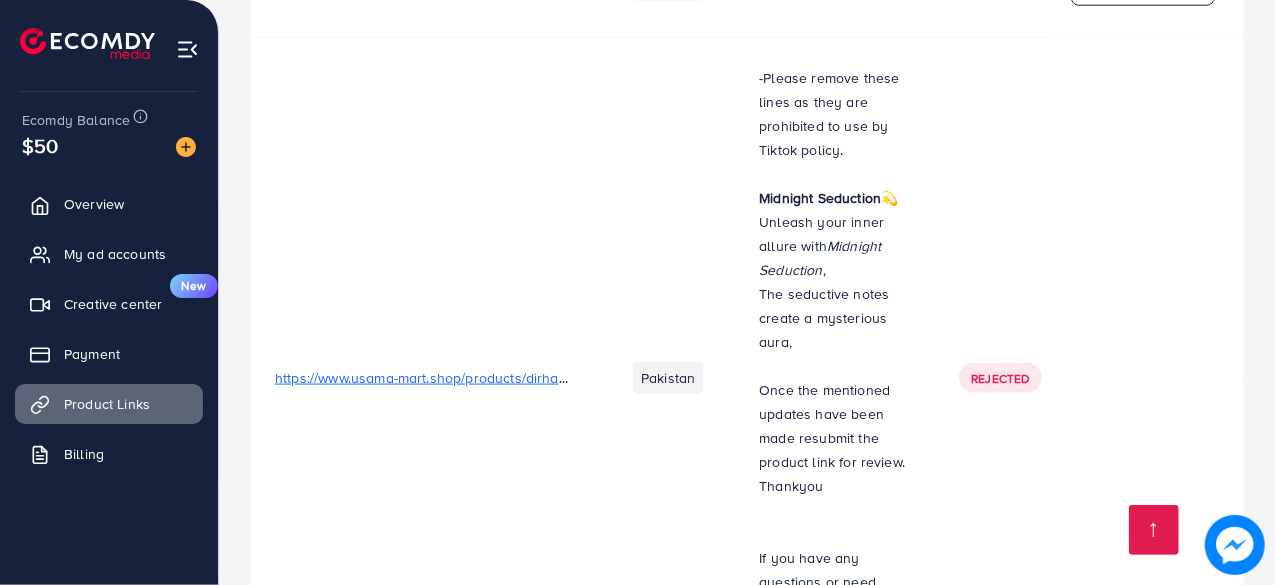 scroll, scrollTop: 32036, scrollLeft: 0, axis: vertical 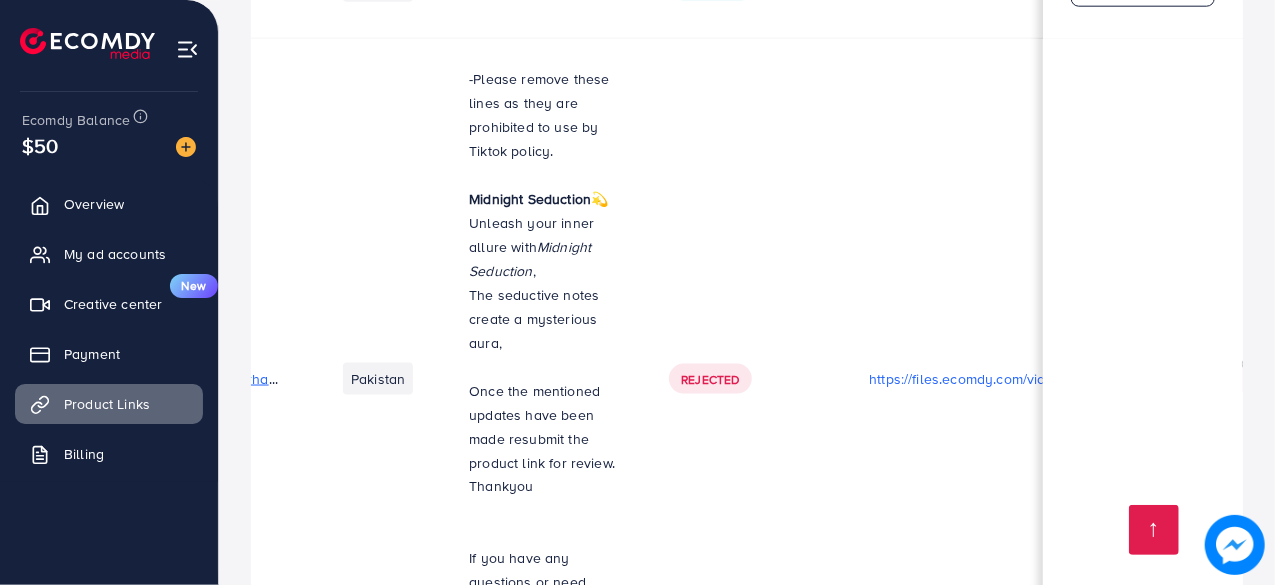 drag, startPoint x: 872, startPoint y: 305, endPoint x: 1263, endPoint y: 258, distance: 393.81467 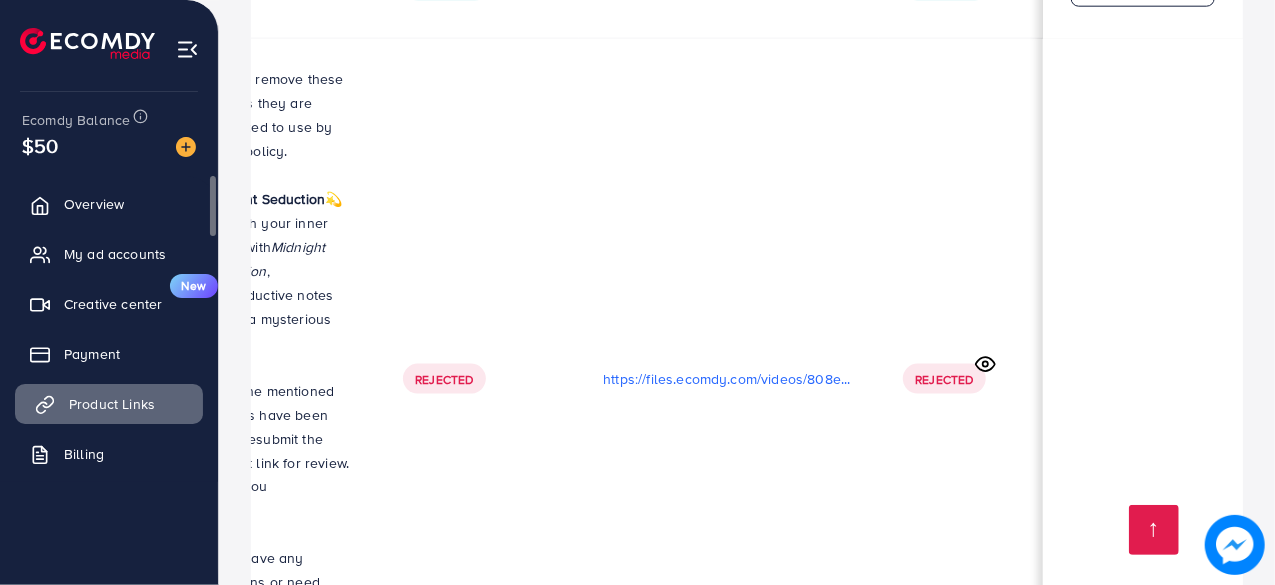 scroll, scrollTop: 0, scrollLeft: 0, axis: both 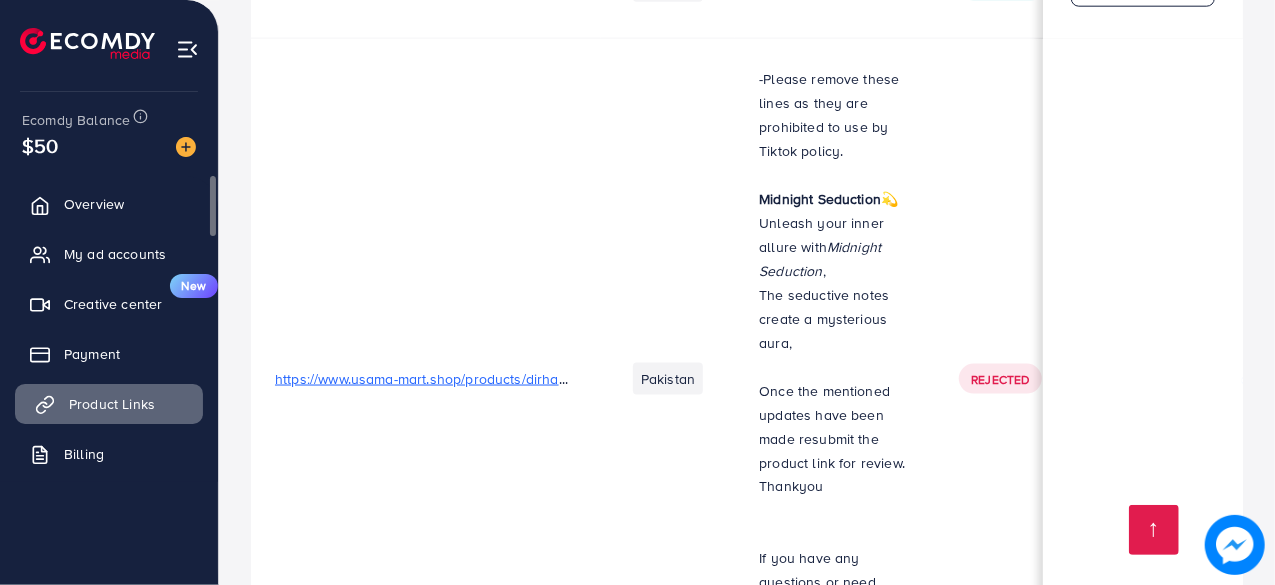 drag, startPoint x: 532, startPoint y: 367, endPoint x: 100, endPoint y: 383, distance: 432.2962 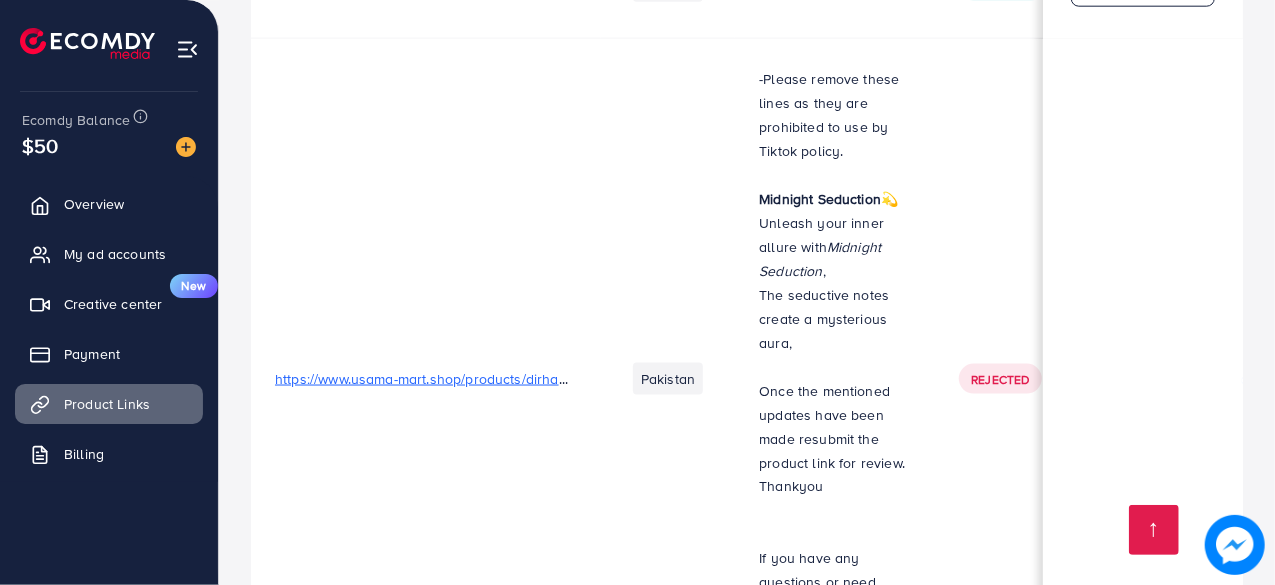 click on "https://www.usama-mart.shop/products/kangroo-long-wallet" at bounding box center (465, 1720) 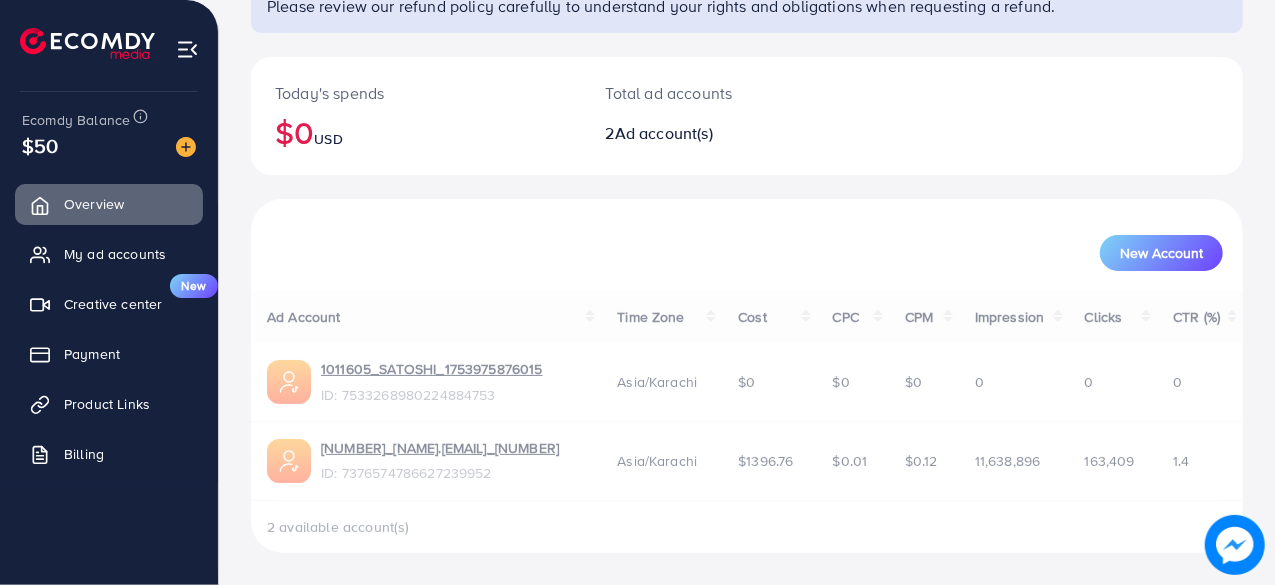 scroll, scrollTop: 0, scrollLeft: 0, axis: both 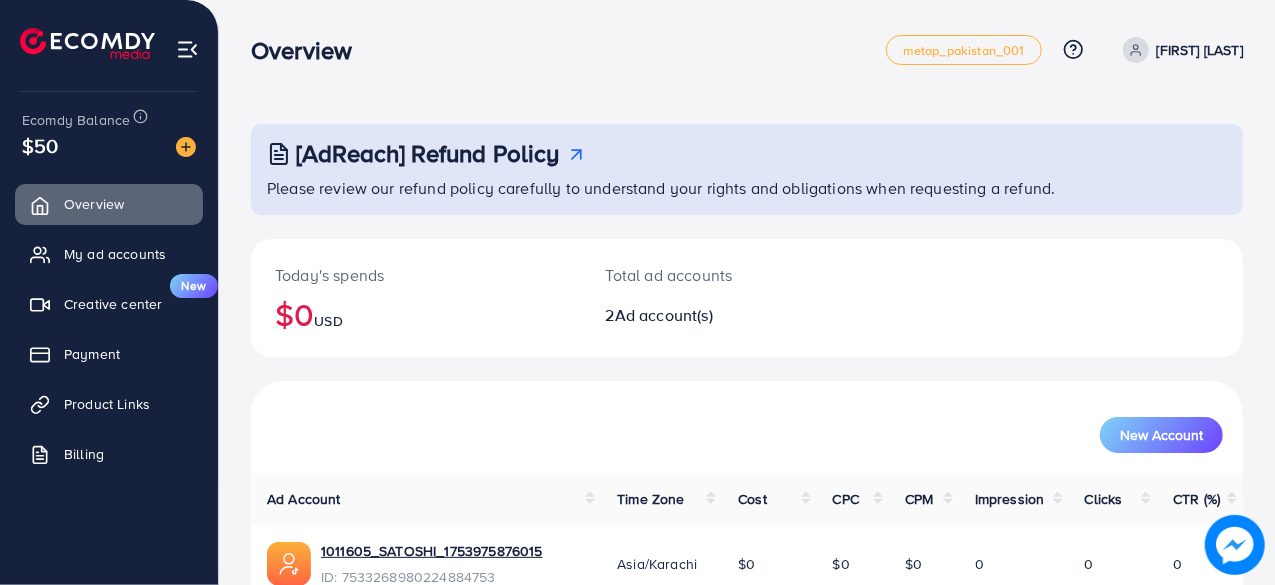 click on "[NAME] [NAME]" at bounding box center [1200, 50] 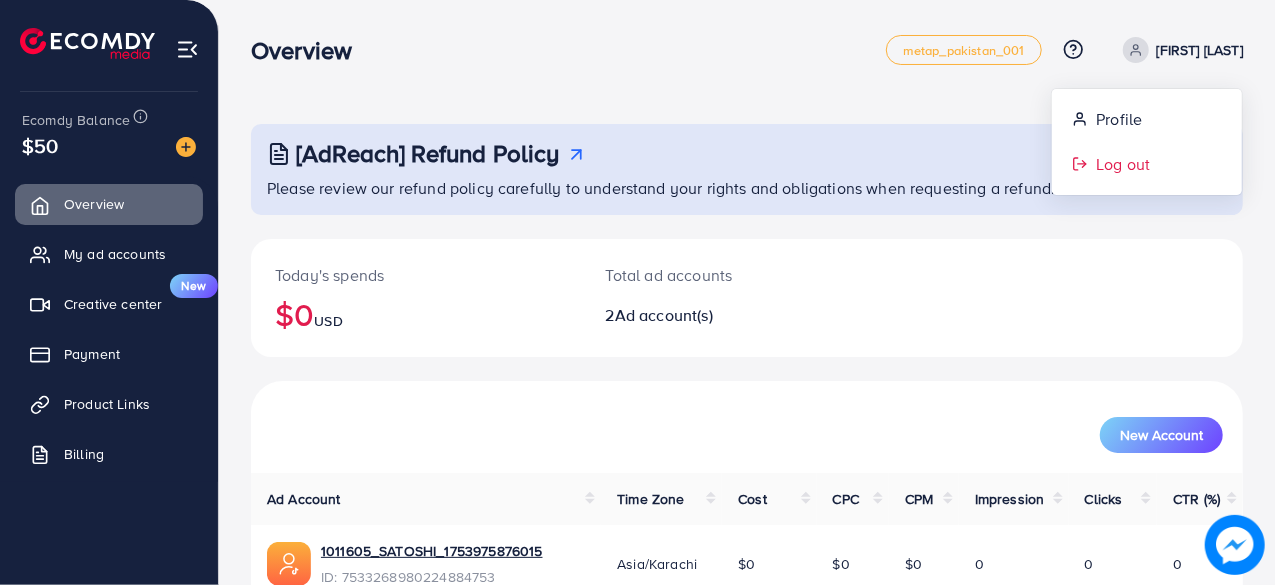 click on "Log out" at bounding box center (1147, 164) 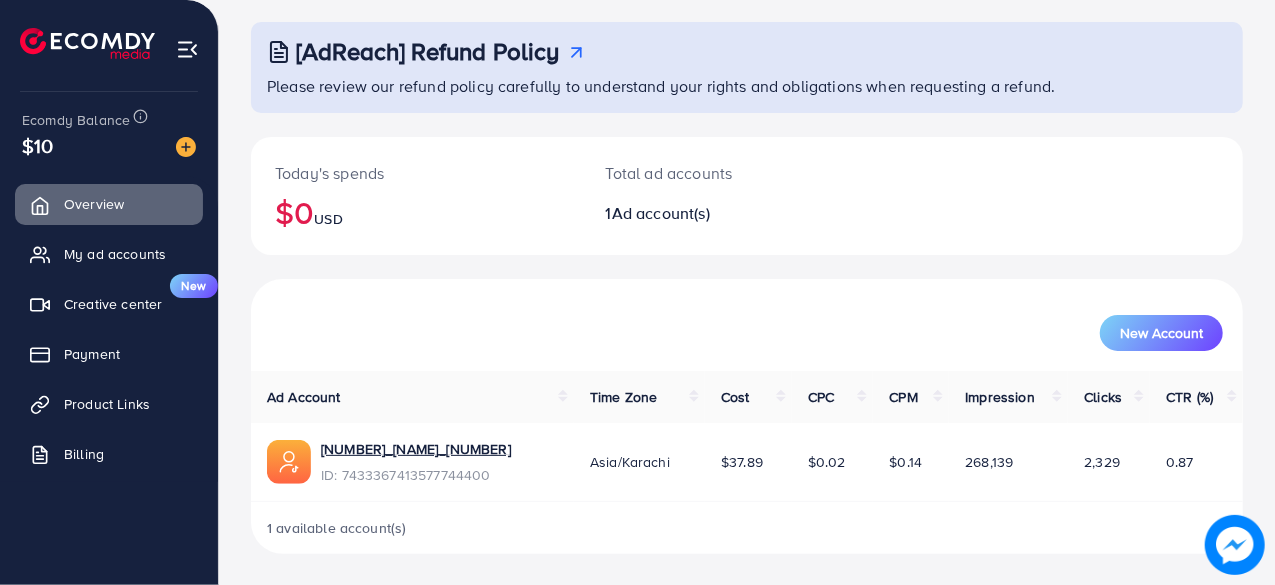 scroll, scrollTop: 102, scrollLeft: 0, axis: vertical 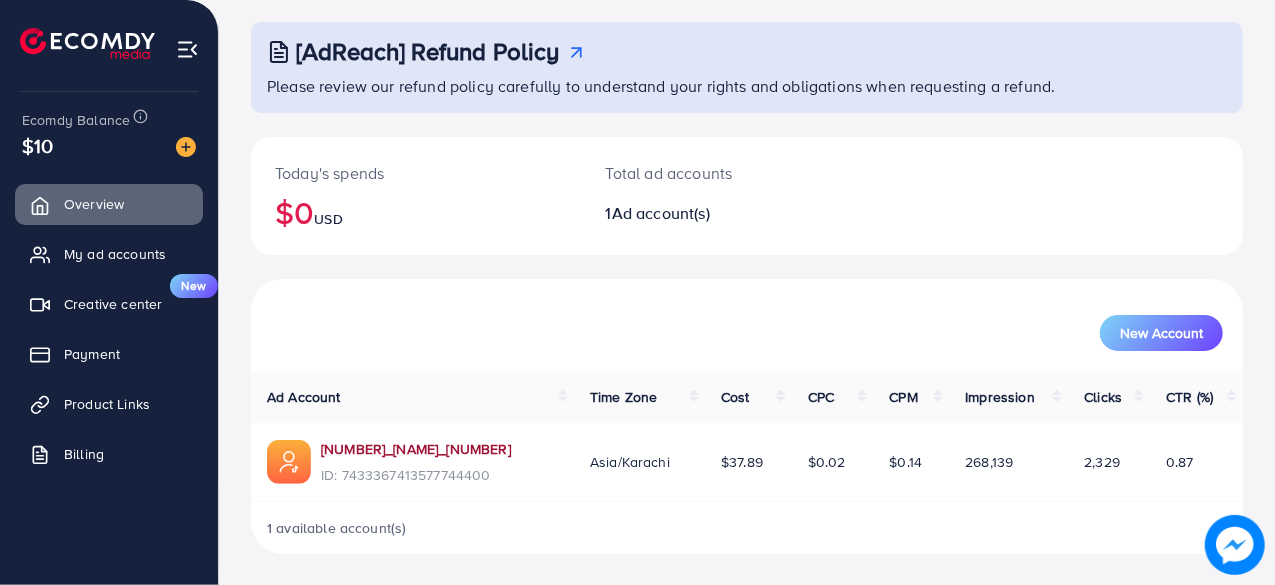 click on "[NUMBER]_[NAME]_[NUMBER]" at bounding box center (416, 449) 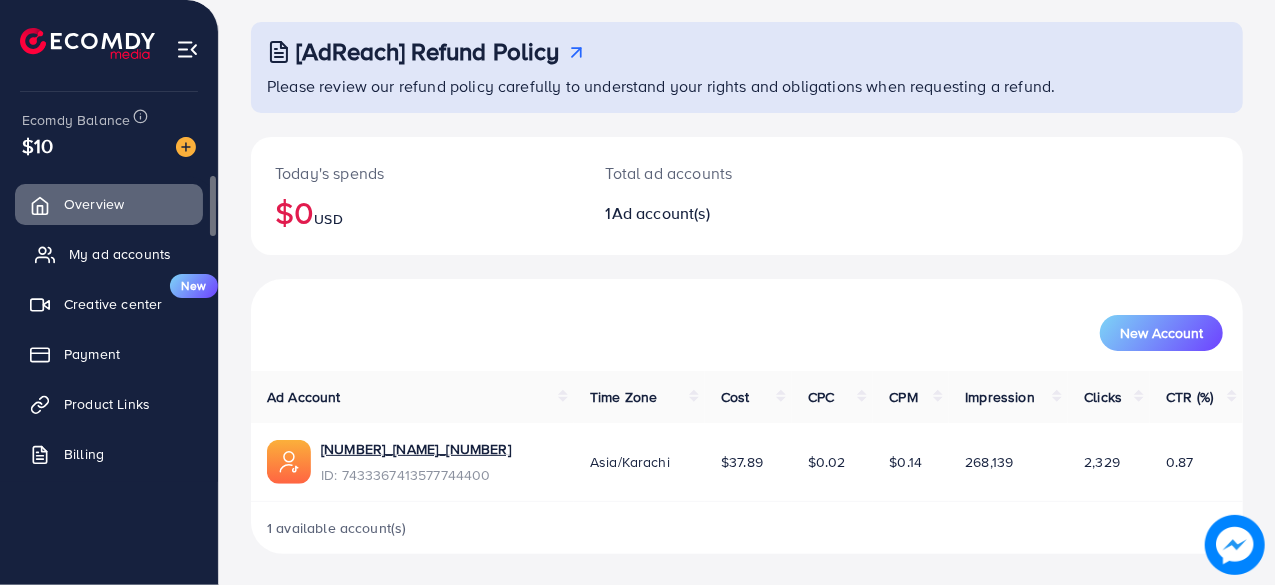 click on "My ad accounts" at bounding box center [120, 254] 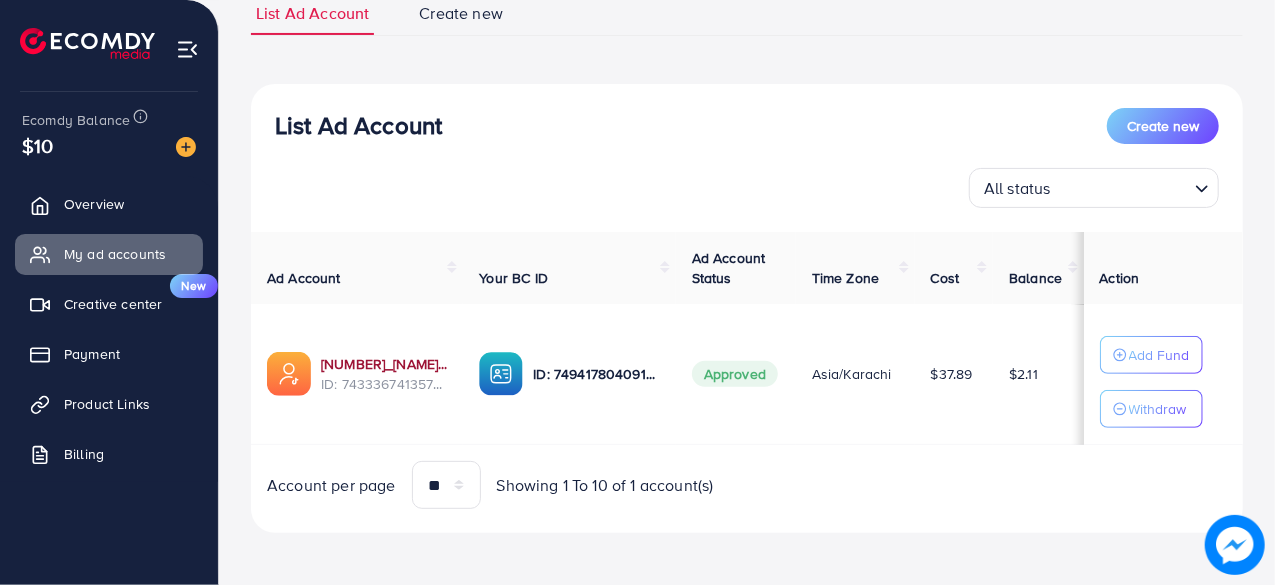 scroll, scrollTop: 158, scrollLeft: 0, axis: vertical 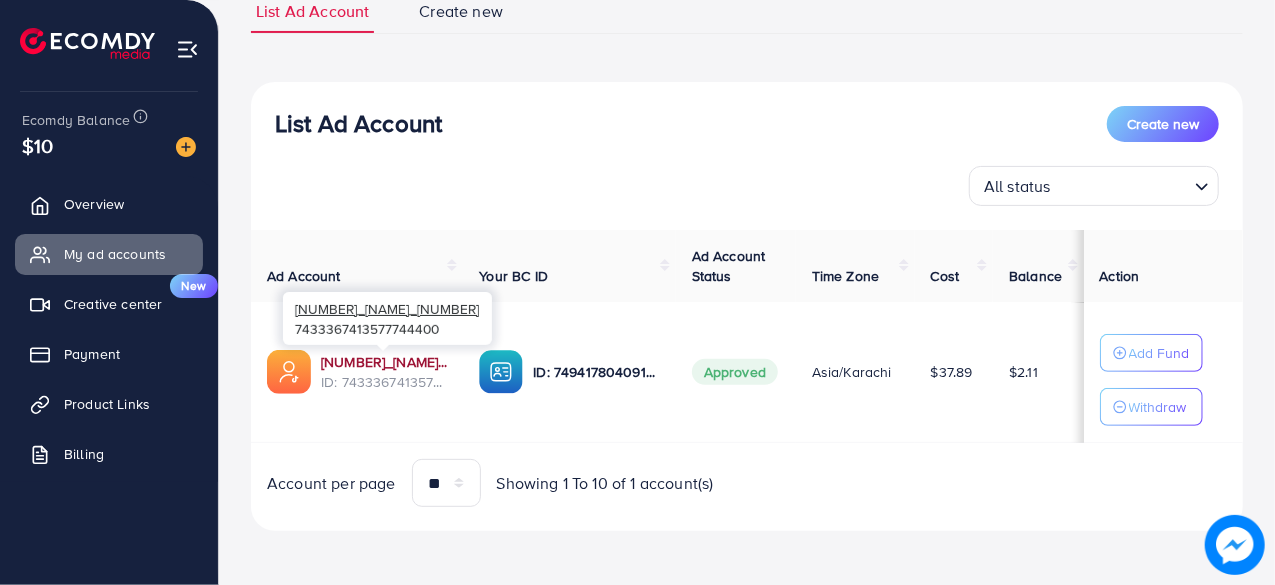 click on "[NUMBER]_[NAME]_[NUMBER]" at bounding box center (384, 362) 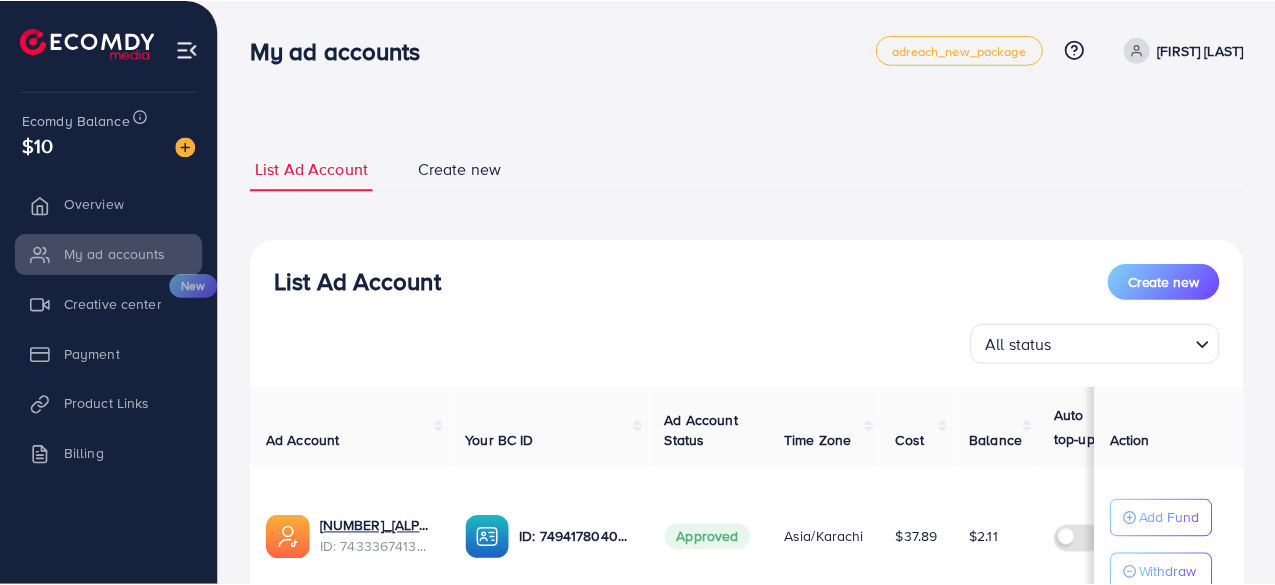 scroll, scrollTop: 0, scrollLeft: 0, axis: both 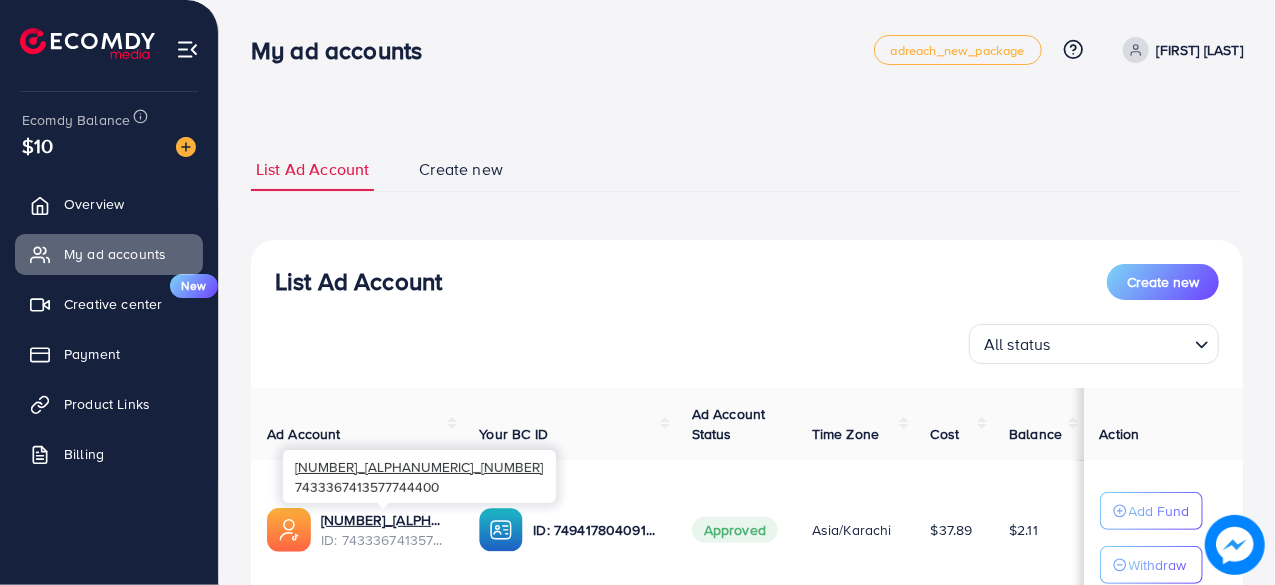 click on "[NUMBER]_[ALPHANUMERIC]_[NUMBER]" at bounding box center [419, 476] 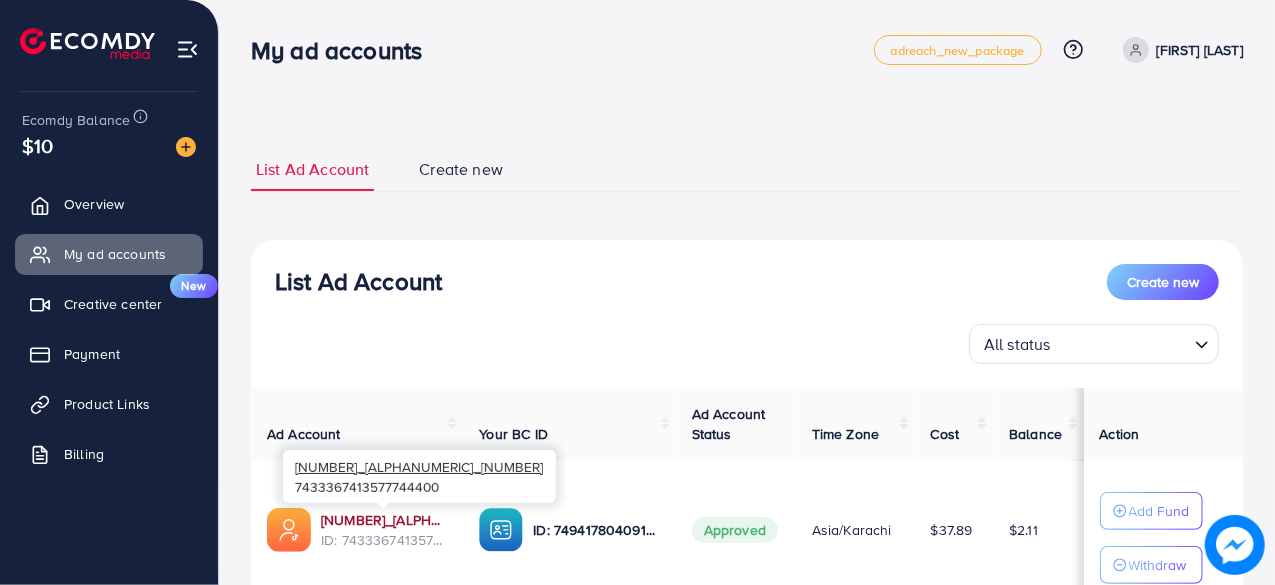 click on "[NUMBER]_[ALPHANUMERIC]_[NUMBER]" at bounding box center [384, 520] 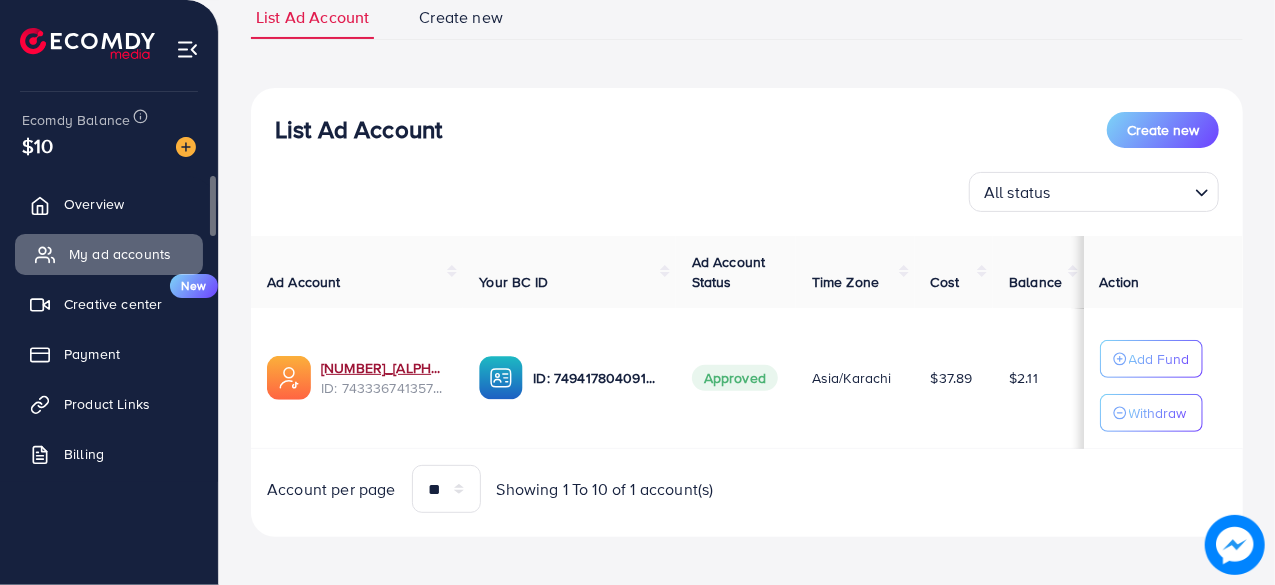 scroll, scrollTop: 158, scrollLeft: 0, axis: vertical 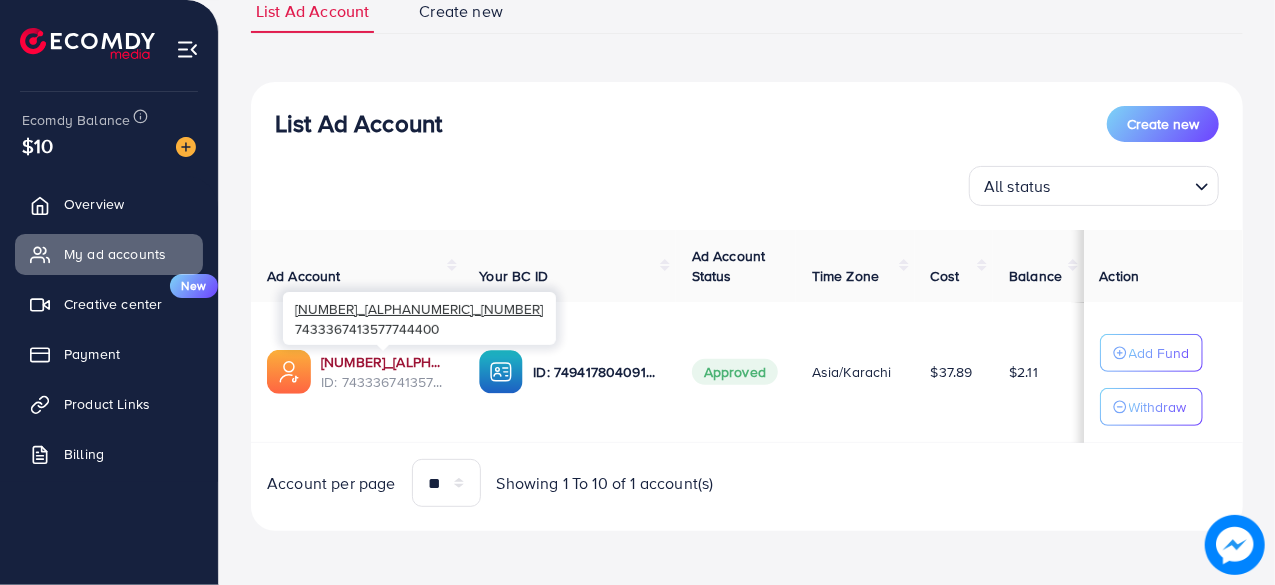 click on "[NUMBER]_[ALPHANUMERIC]_[NUMBER]" at bounding box center (384, 362) 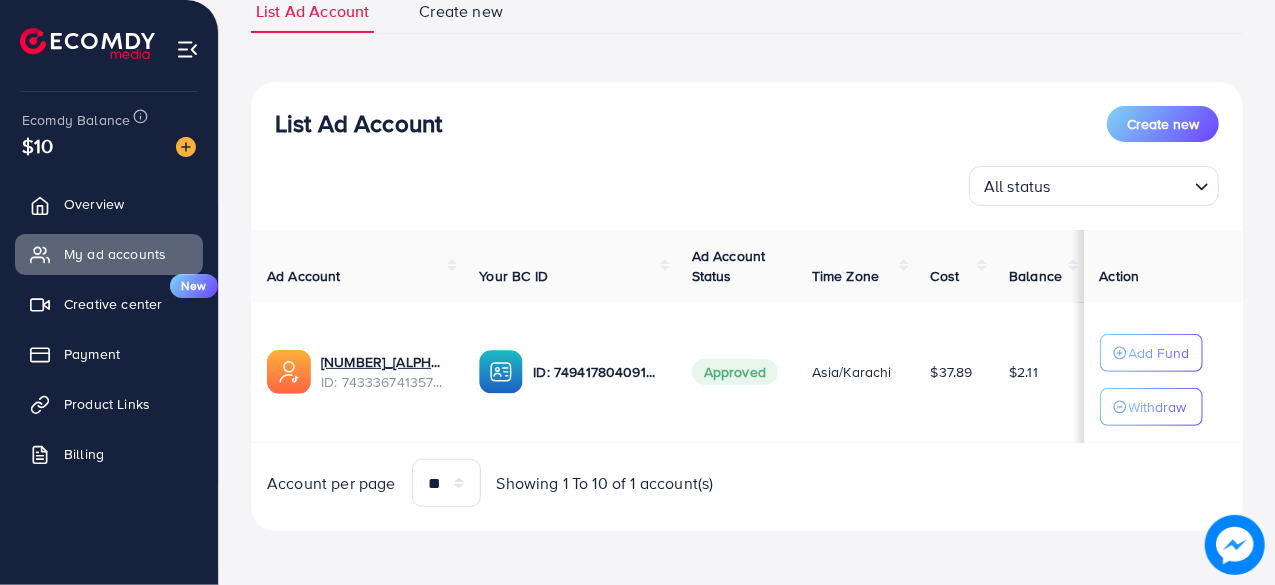click on "List Ad Account   Create new
All status
Loading..." at bounding box center (747, 156) 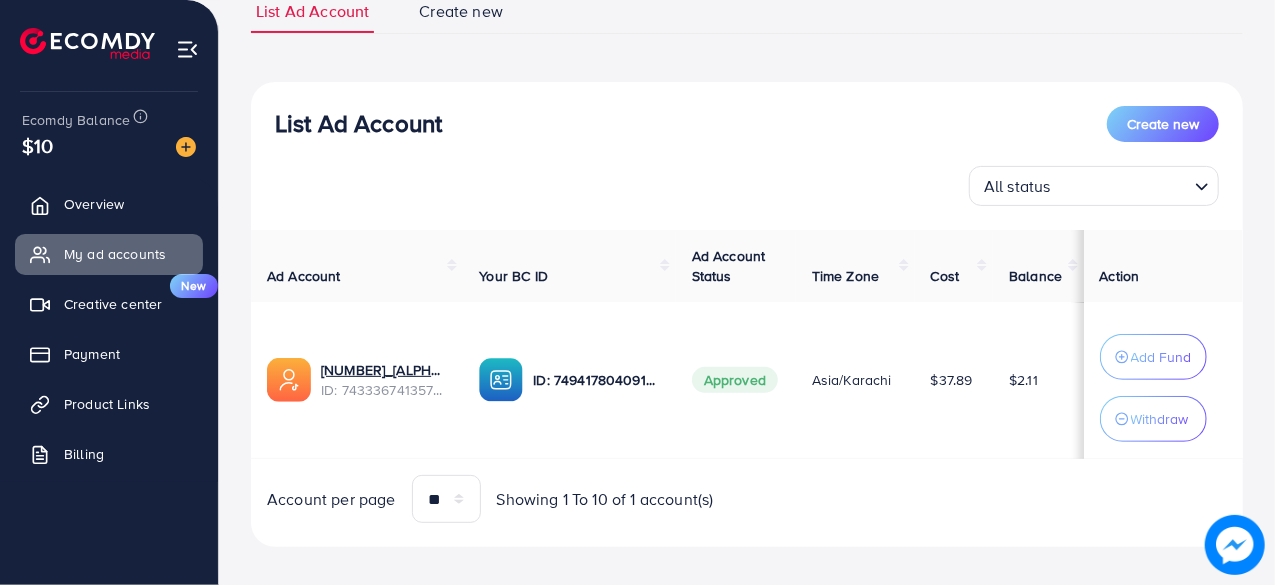 scroll, scrollTop: 0, scrollLeft: 0, axis: both 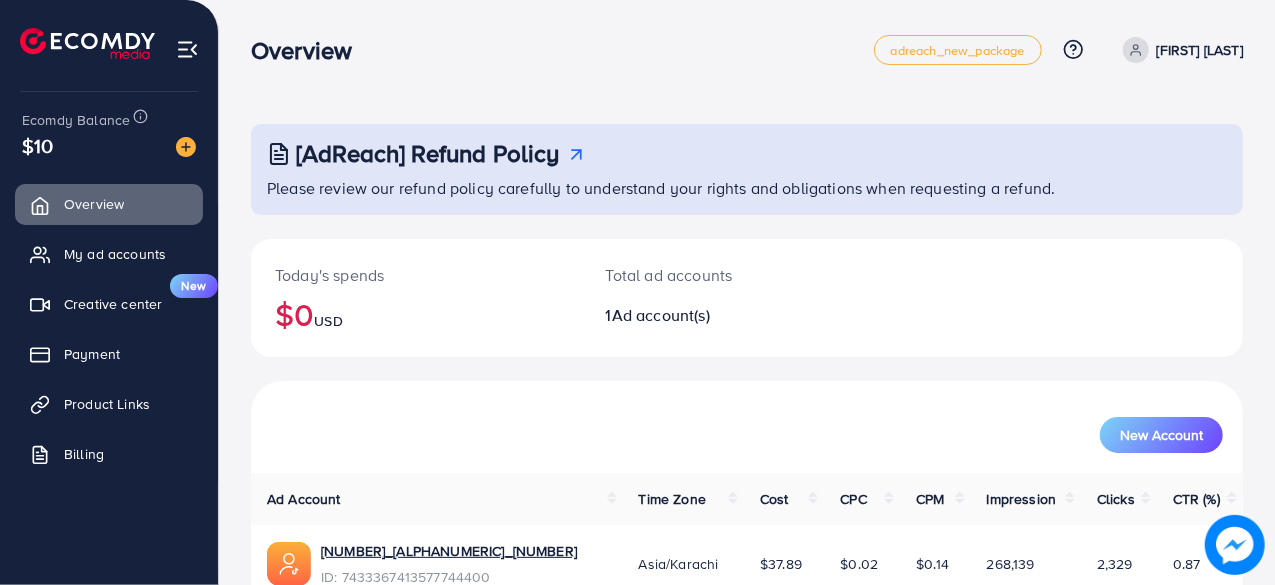 click on "SANIA JAMIL" at bounding box center (1200, 50) 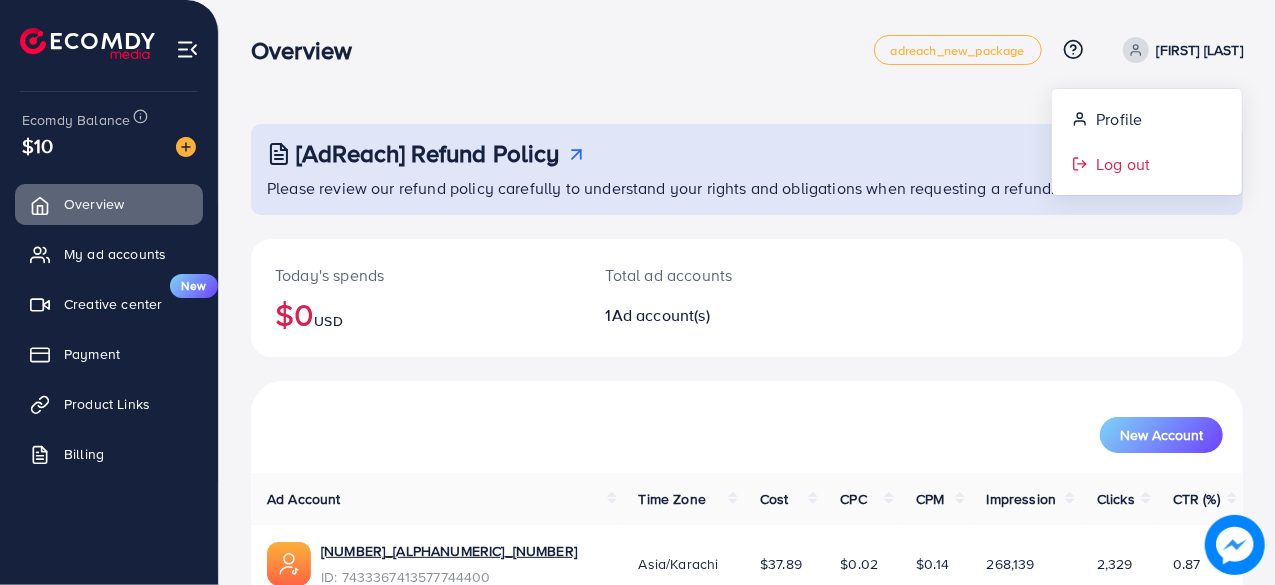 click on "Log out" at bounding box center [1147, 164] 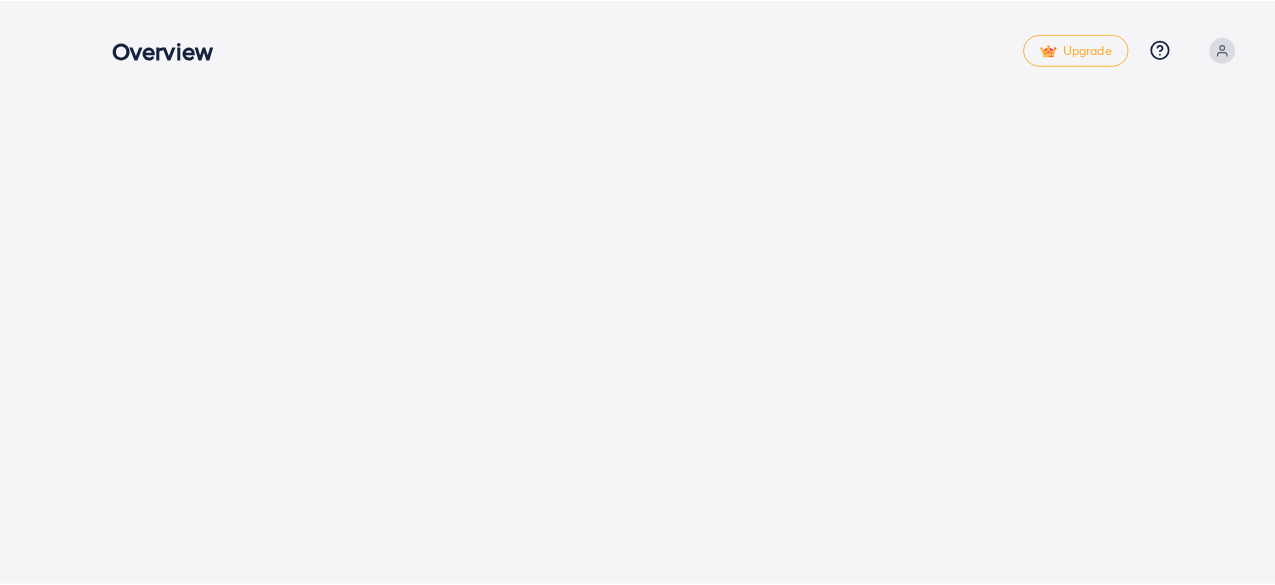 scroll, scrollTop: 0, scrollLeft: 0, axis: both 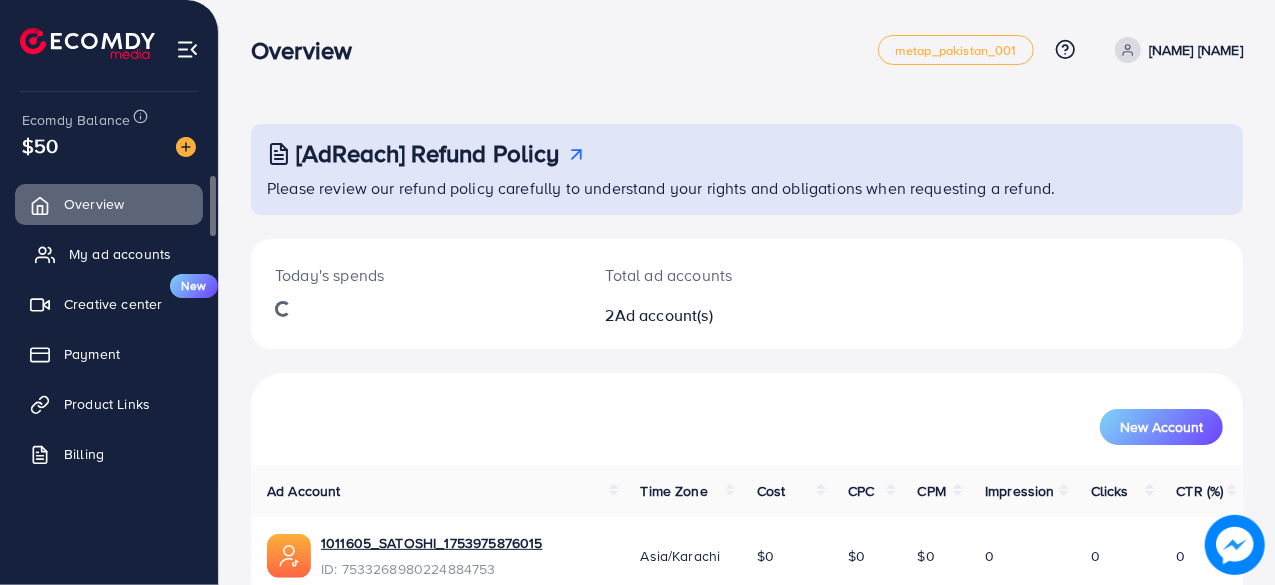 click on "My ad accounts" at bounding box center (120, 254) 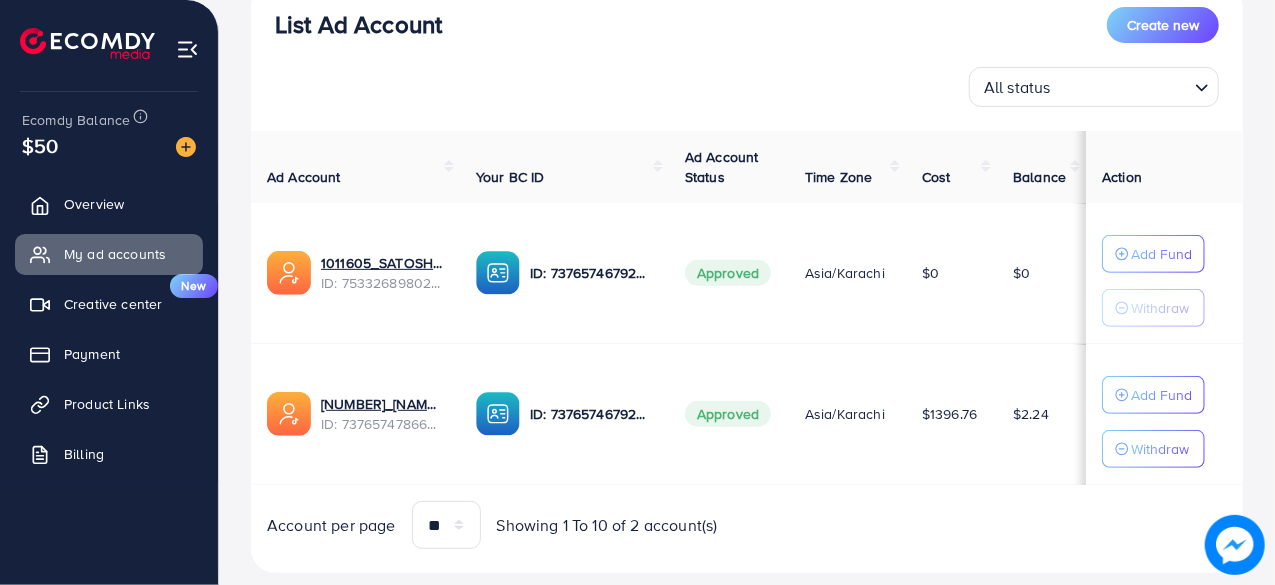 scroll, scrollTop: 297, scrollLeft: 0, axis: vertical 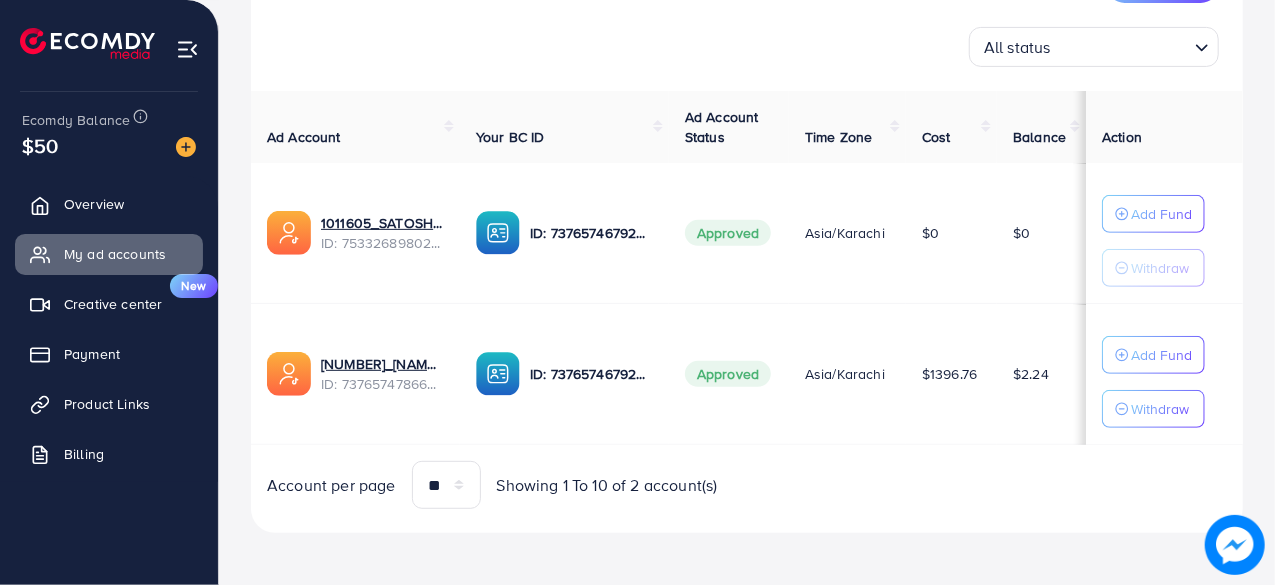 drag, startPoint x: 373, startPoint y: 329, endPoint x: 851, endPoint y: 330, distance: 478.00104 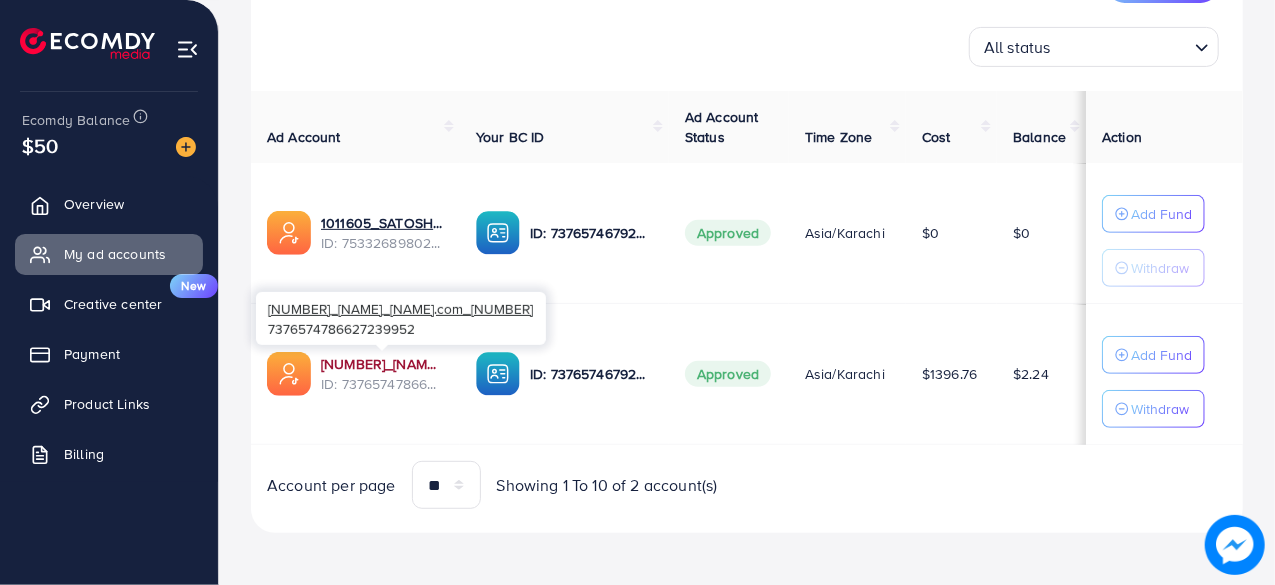 click on "[NUMBER]_[NAME]_[NAME].com_[NUMBER]" at bounding box center [382, 364] 